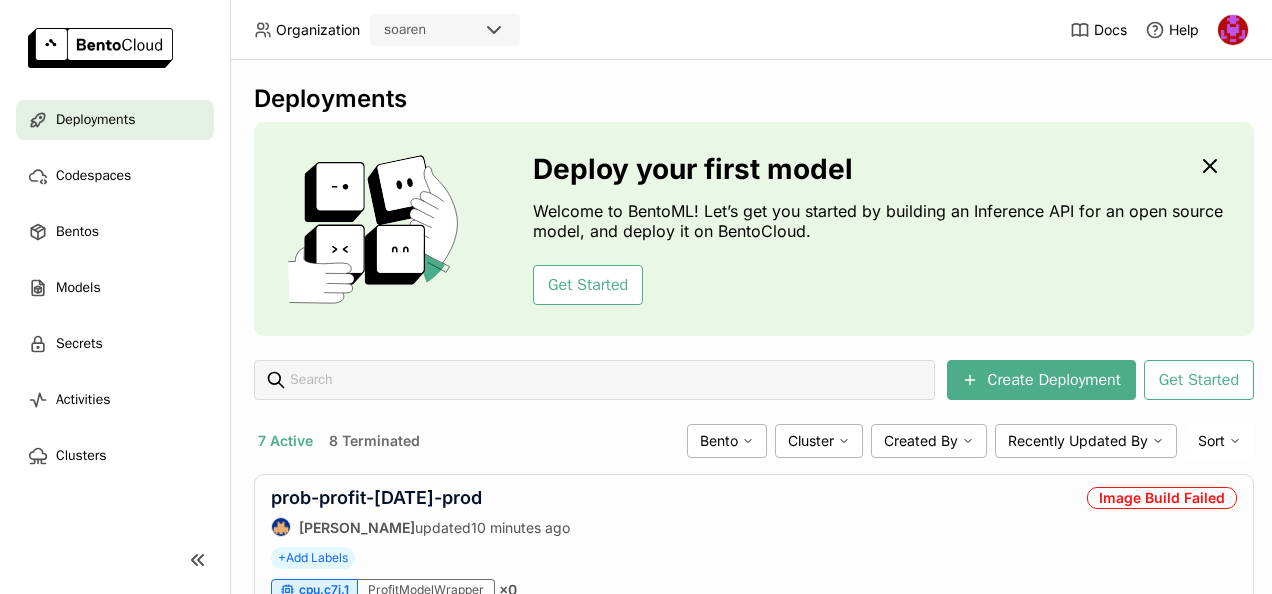 scroll, scrollTop: 0, scrollLeft: 0, axis: both 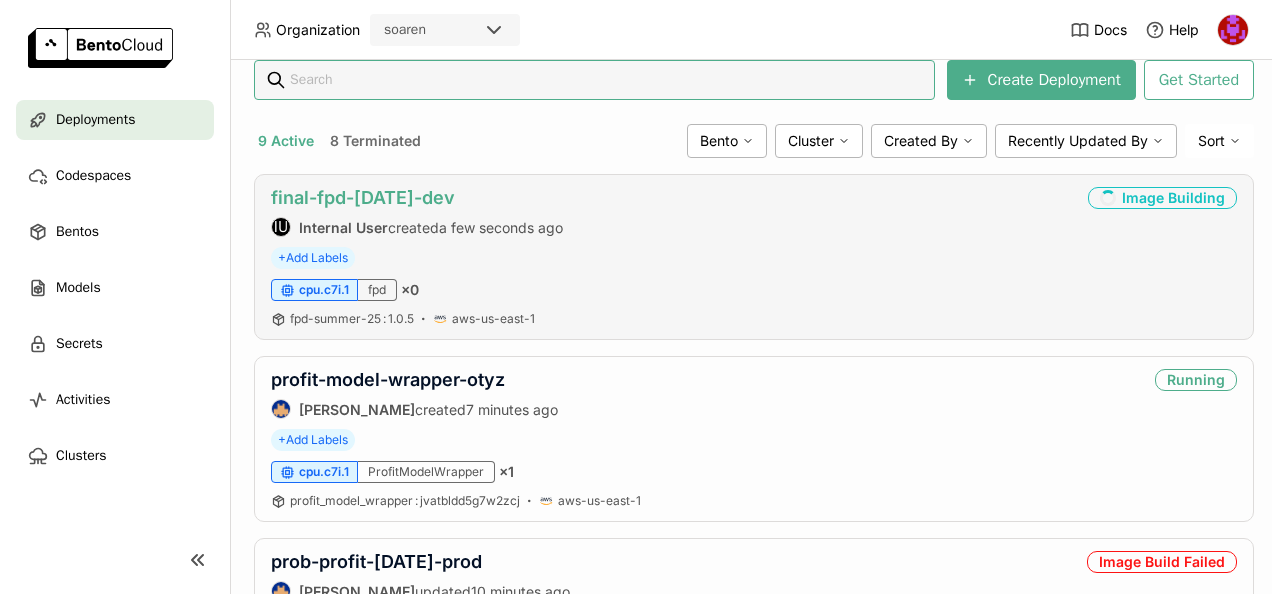 click on "final-fpd-[DATE]-dev" at bounding box center [363, 197] 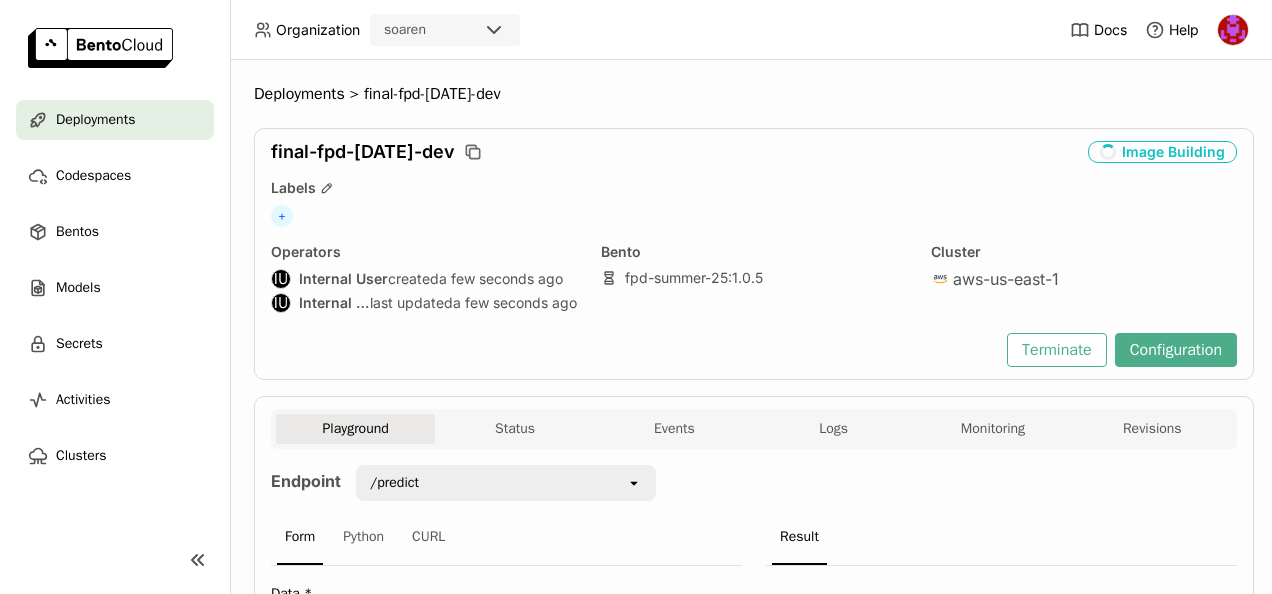 scroll, scrollTop: 0, scrollLeft: 0, axis: both 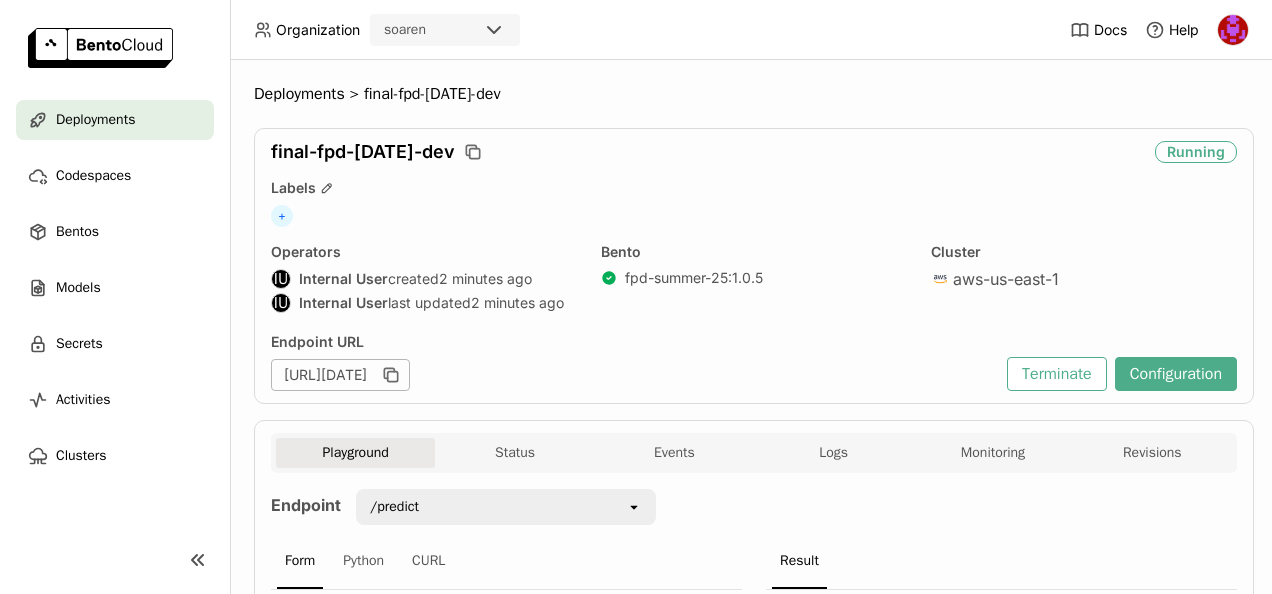 click on "Deployments" at bounding box center (115, 120) 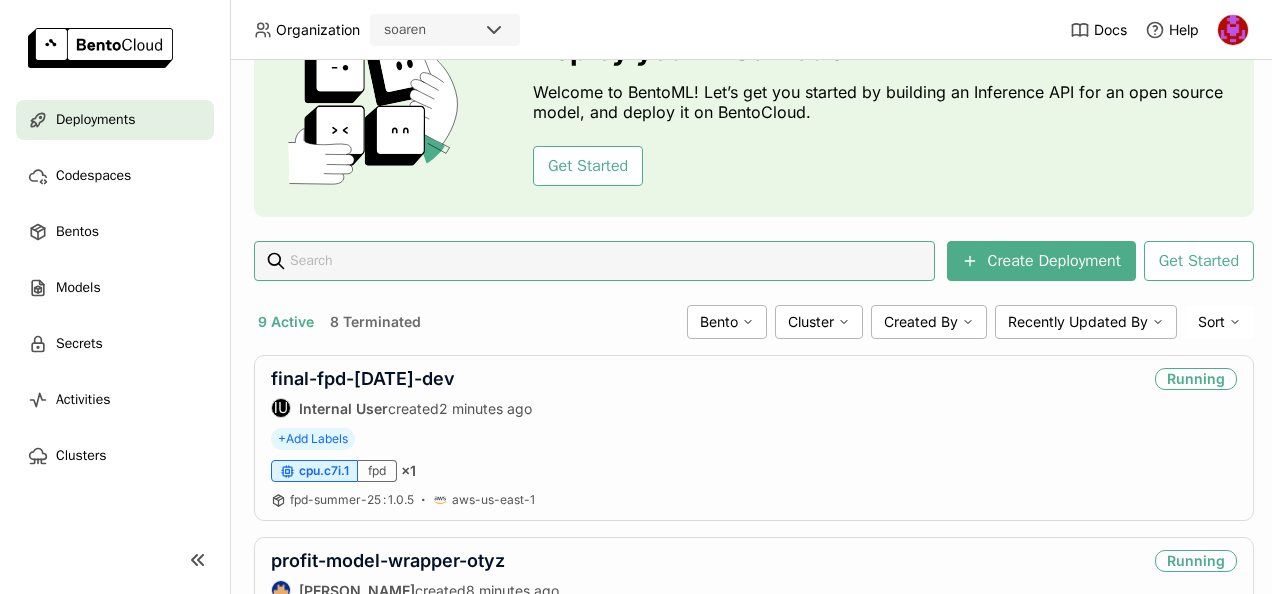 scroll, scrollTop: 100, scrollLeft: 0, axis: vertical 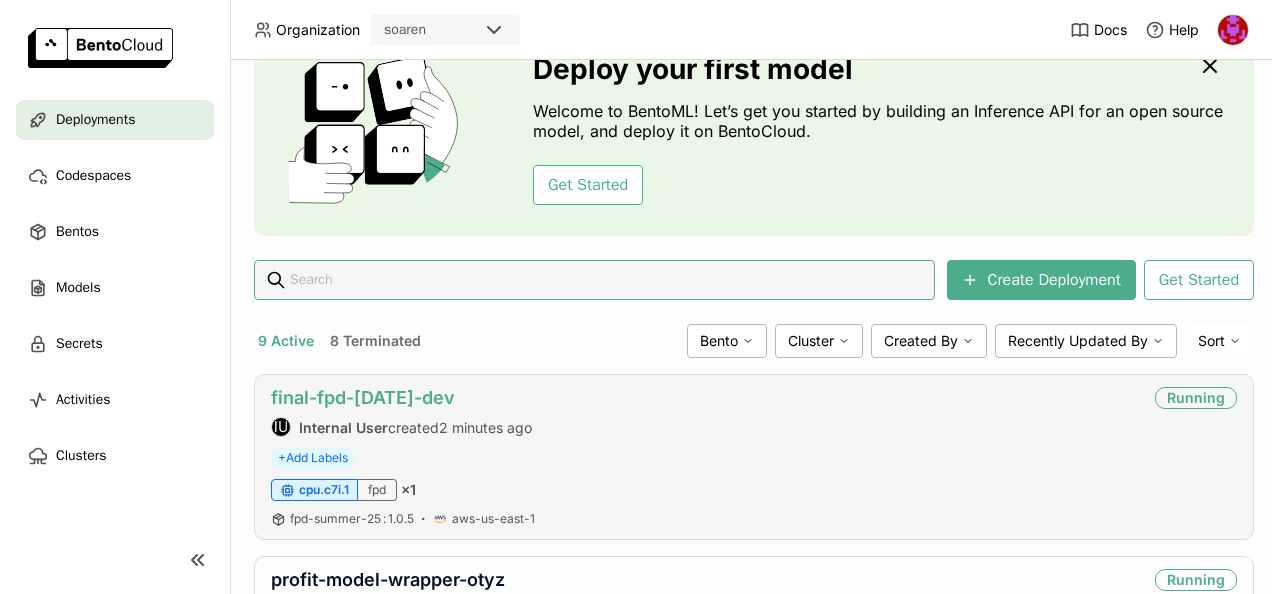click on "final-fpd-[DATE]-dev" at bounding box center [363, 397] 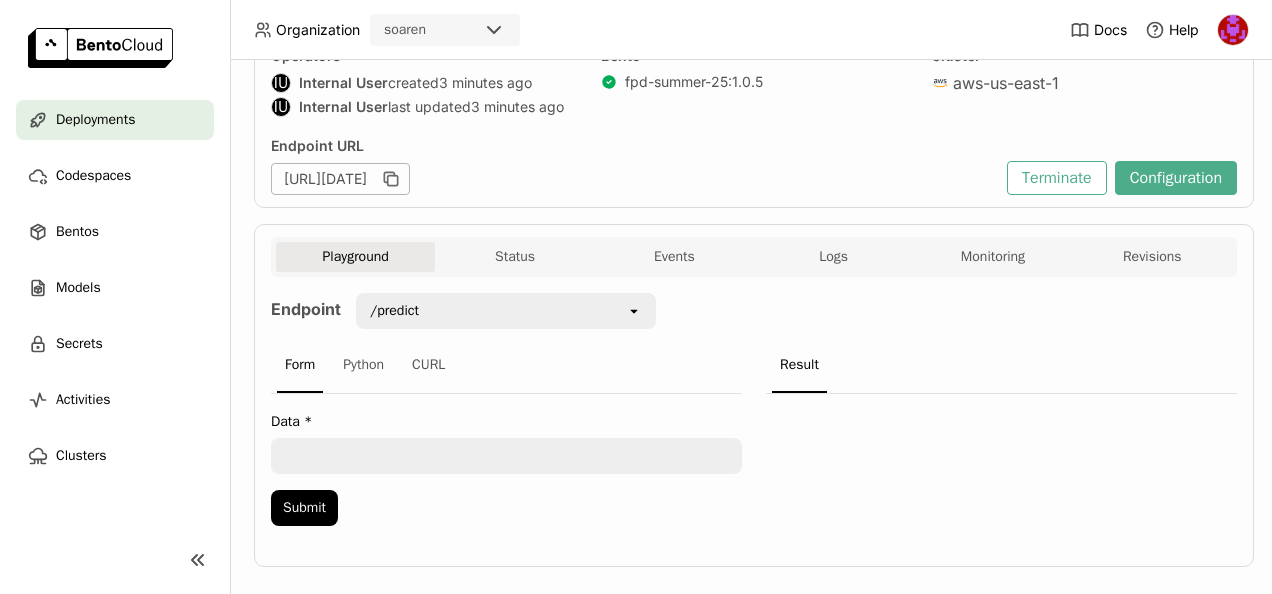 scroll, scrollTop: 0, scrollLeft: 0, axis: both 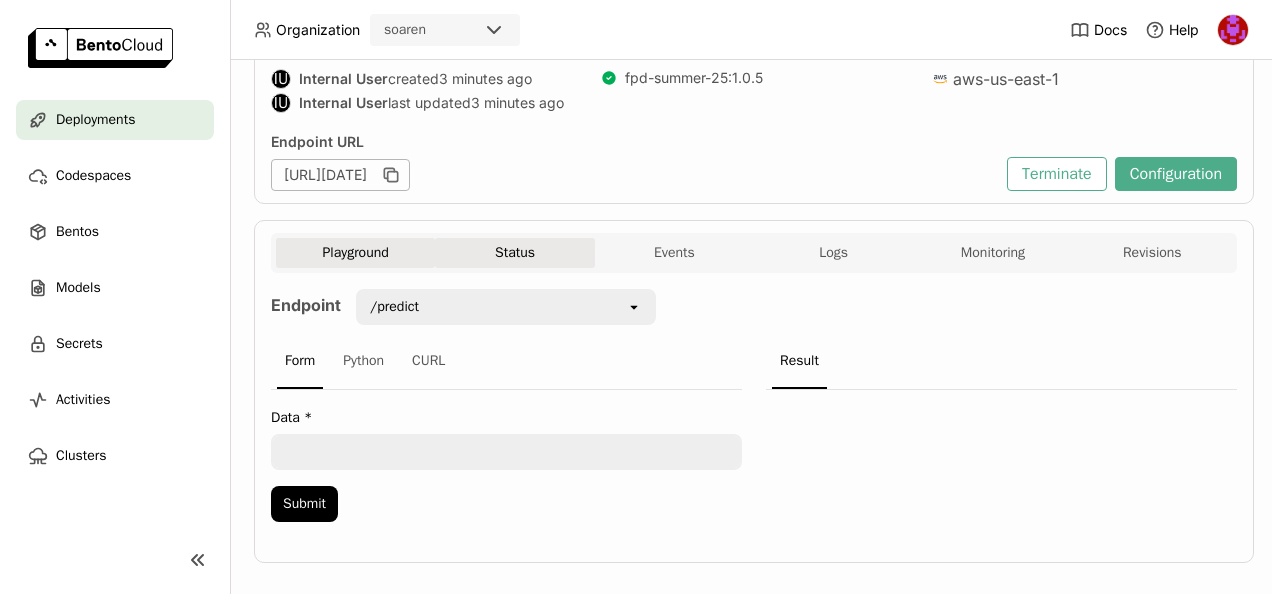 click on "Status" at bounding box center (514, 253) 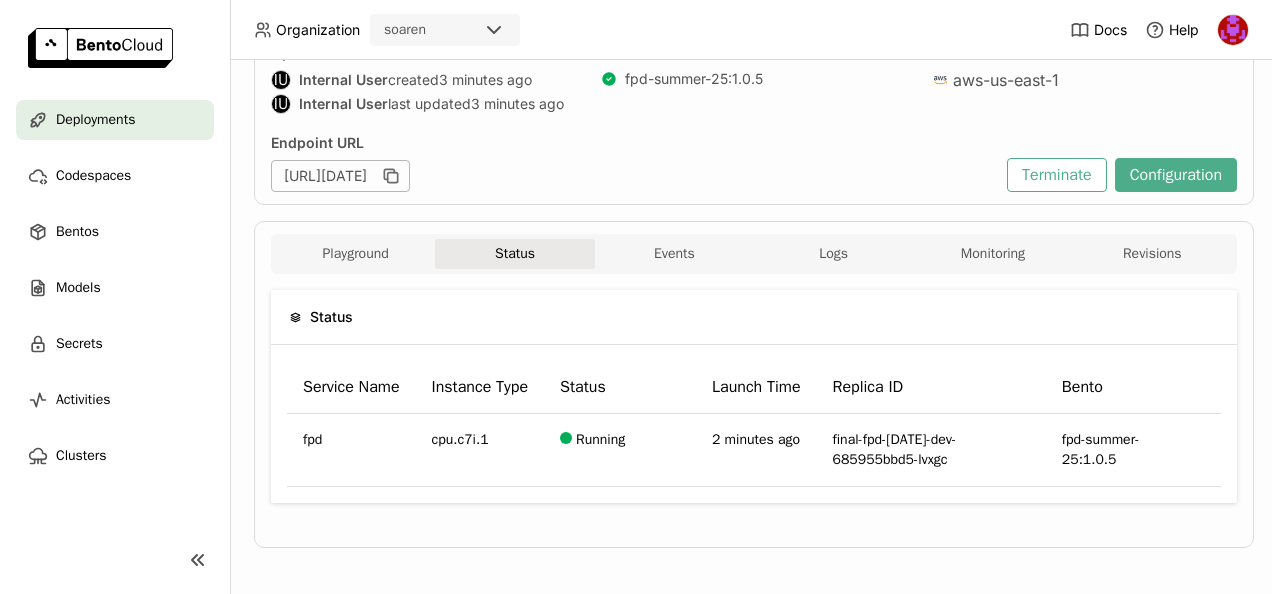 scroll, scrollTop: 200, scrollLeft: 0, axis: vertical 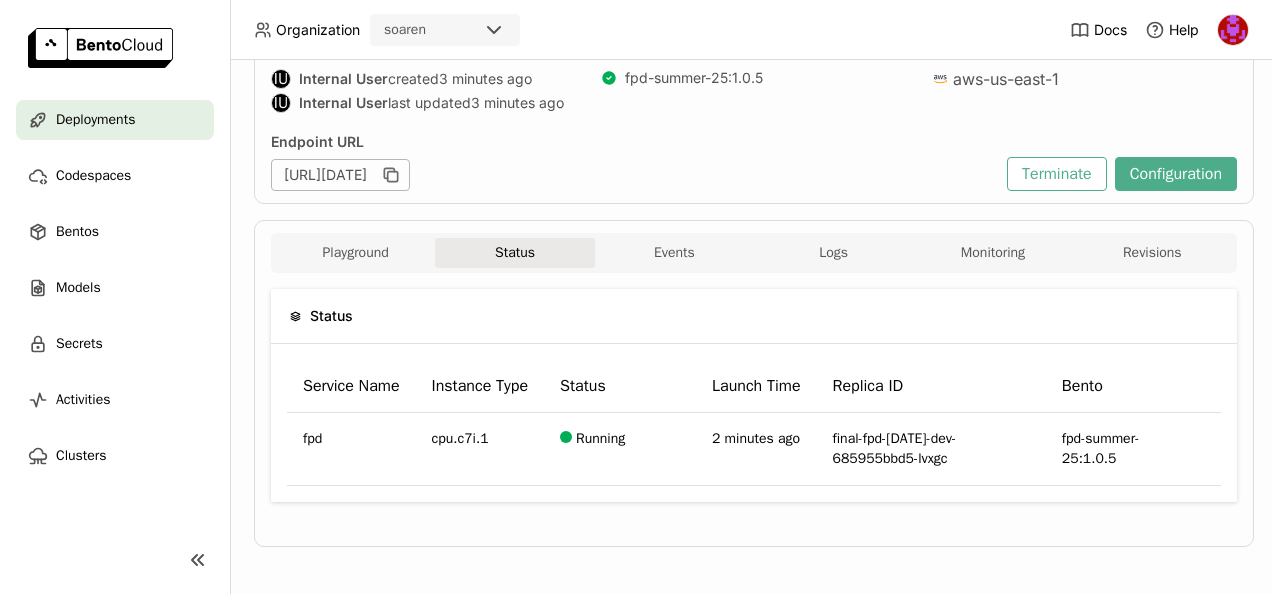 click on "Playground Status Events Logs Monitoring Revisions" at bounding box center (754, 255) 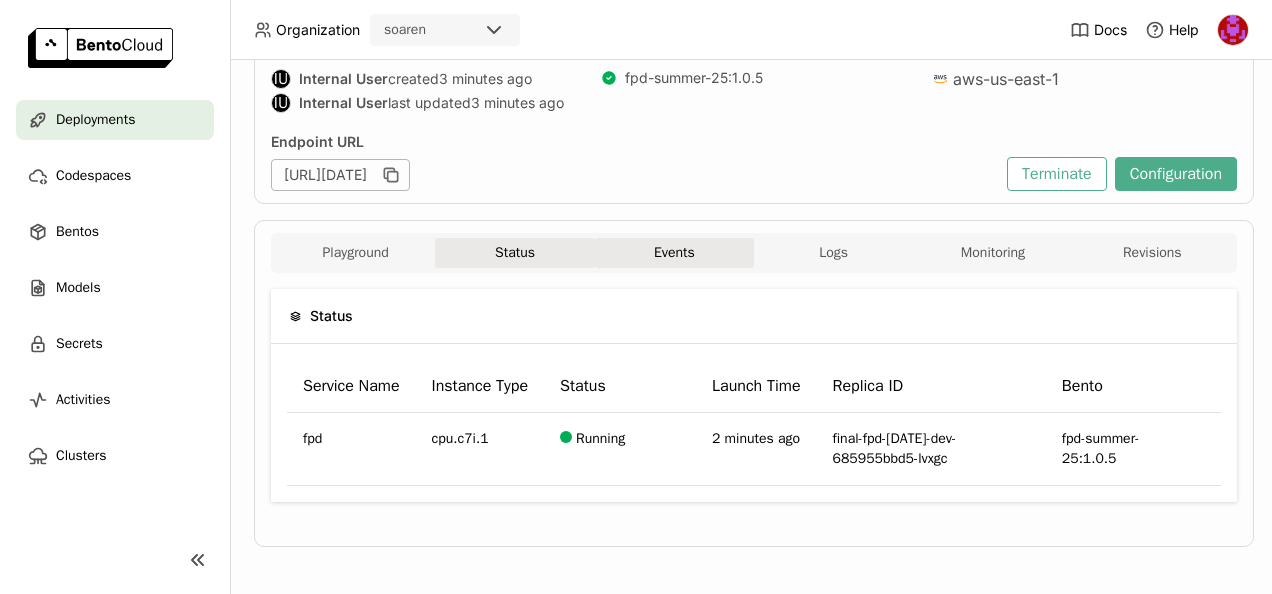 click on "Events" at bounding box center (674, 253) 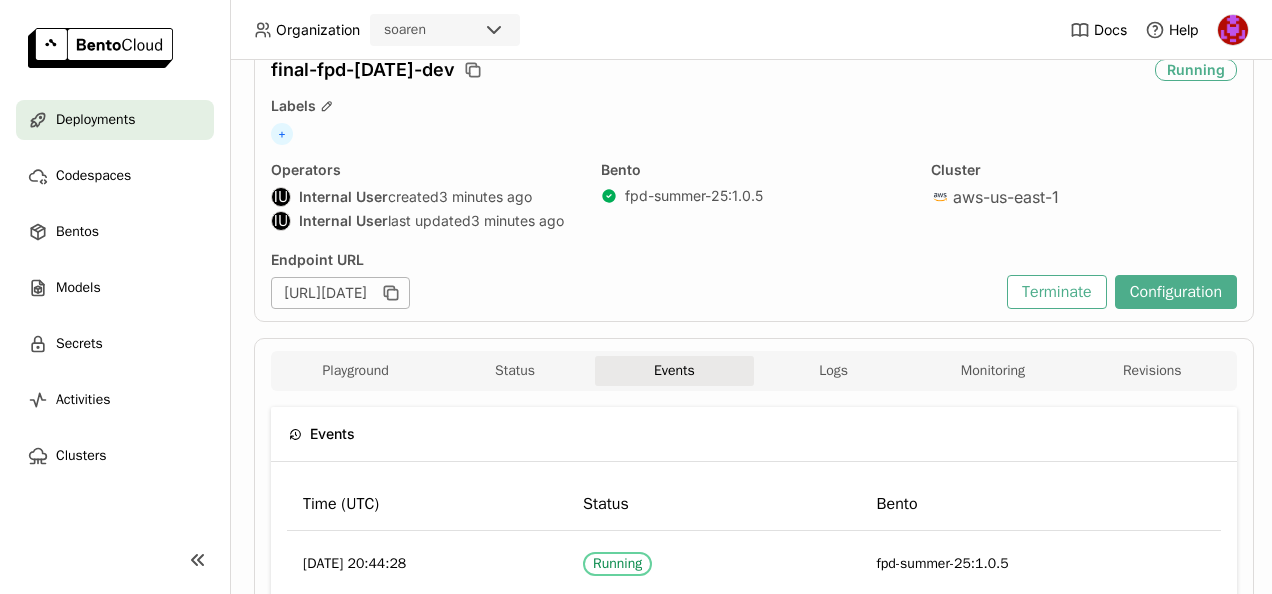 scroll, scrollTop: 100, scrollLeft: 0, axis: vertical 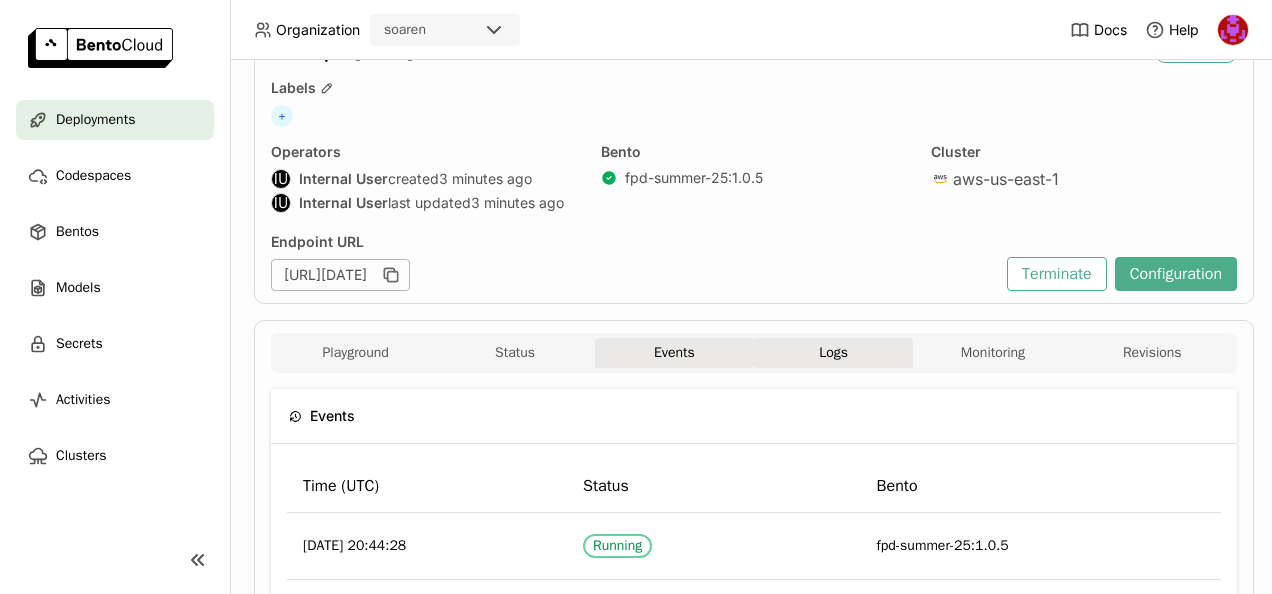 click on "Logs" at bounding box center (833, 353) 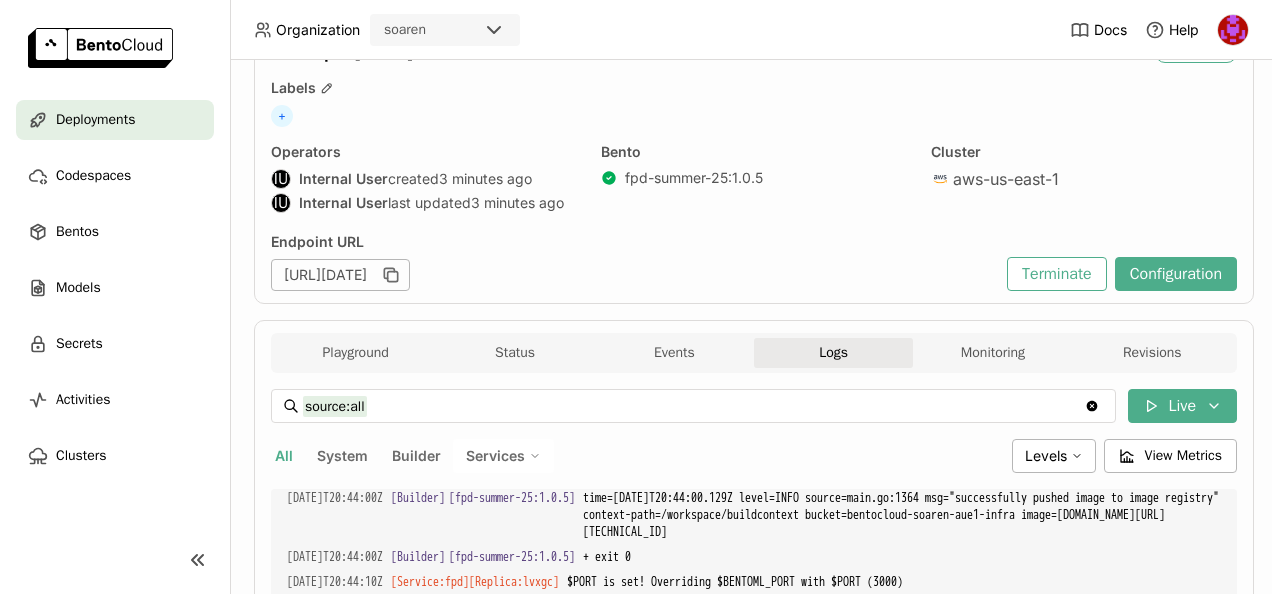 scroll, scrollTop: 7136, scrollLeft: 0, axis: vertical 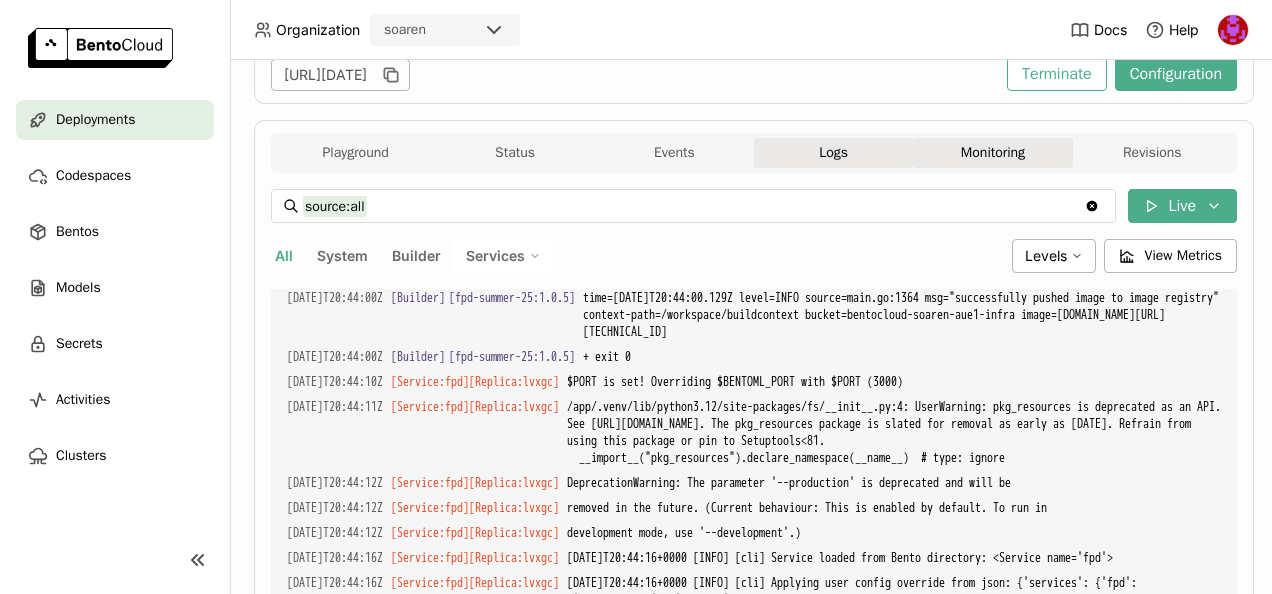 click on "Monitoring" at bounding box center [992, 153] 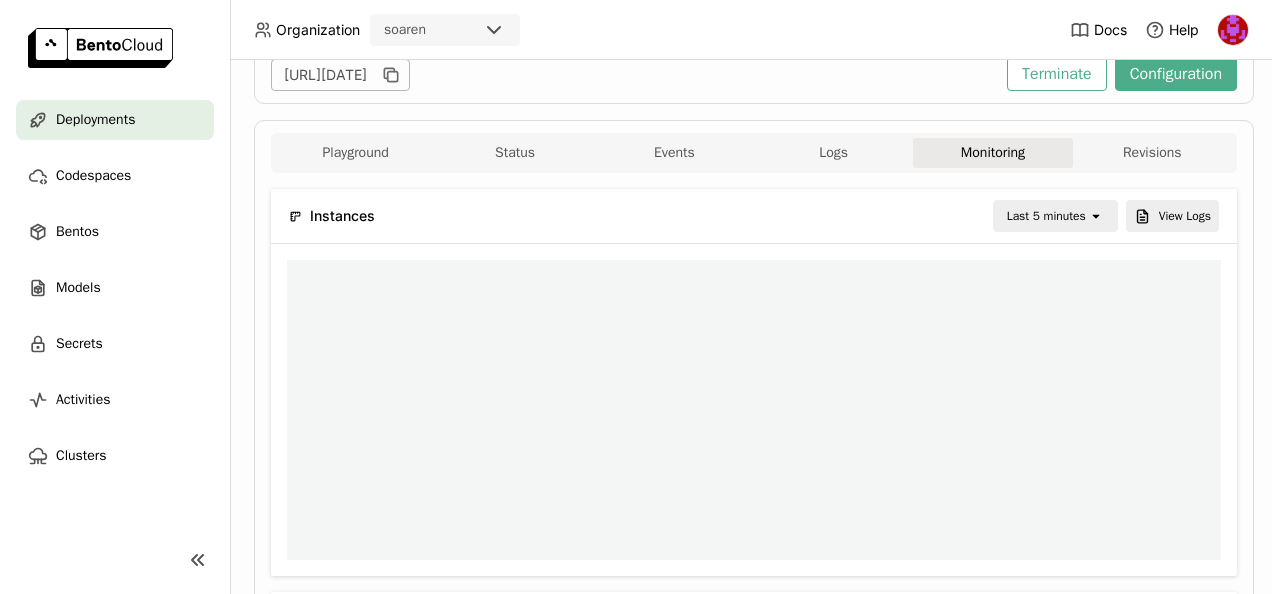 scroll, scrollTop: 284, scrollLeft: 919, axis: both 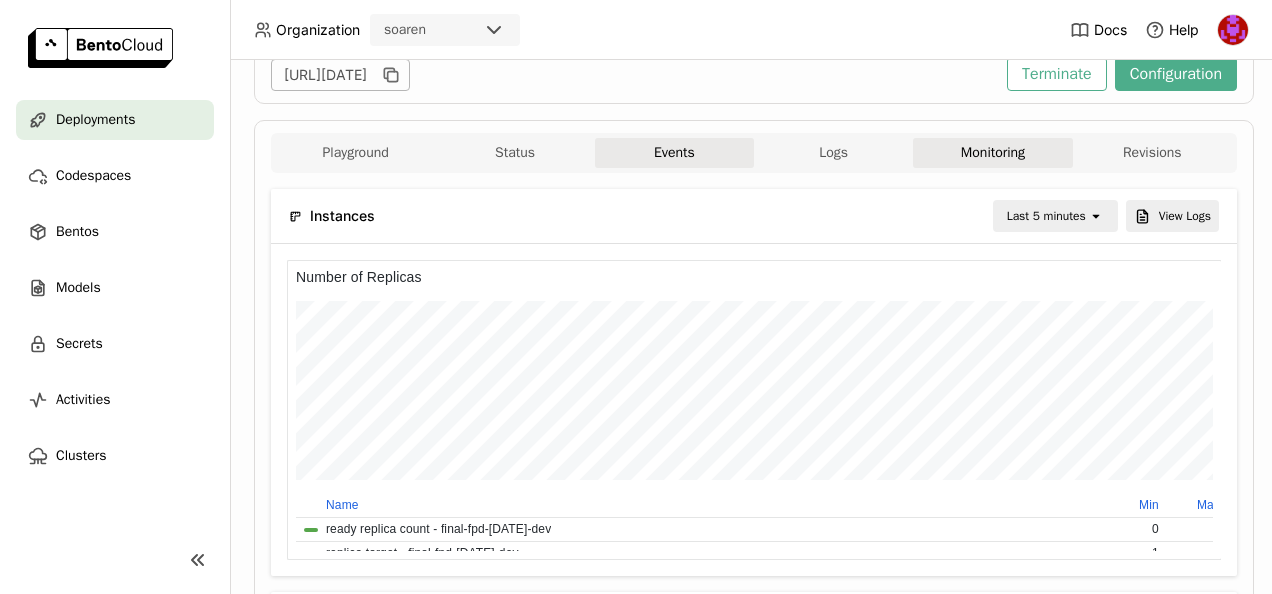 click on "Events" at bounding box center [674, 153] 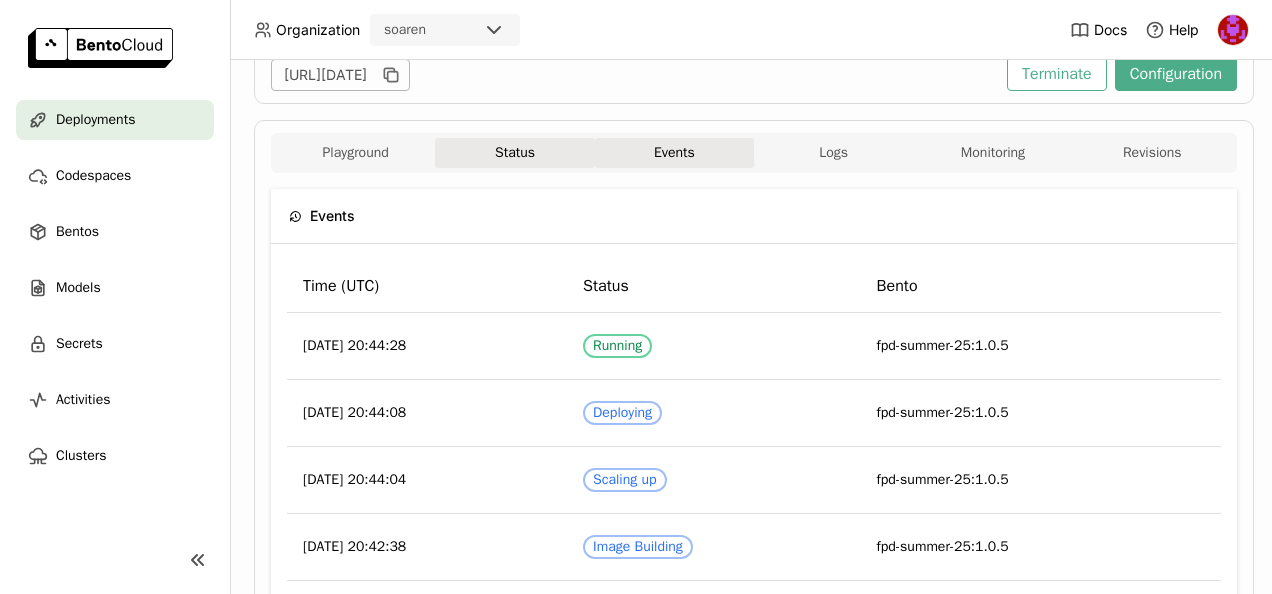 click on "Status" at bounding box center (514, 153) 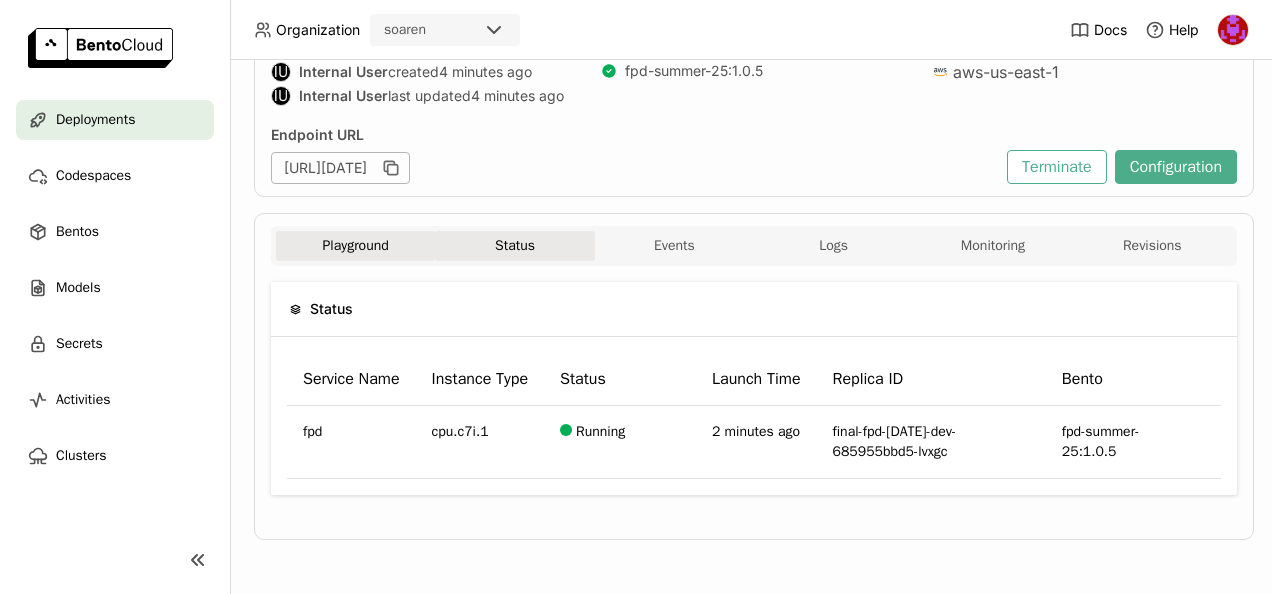 click on "Playground" at bounding box center [355, 246] 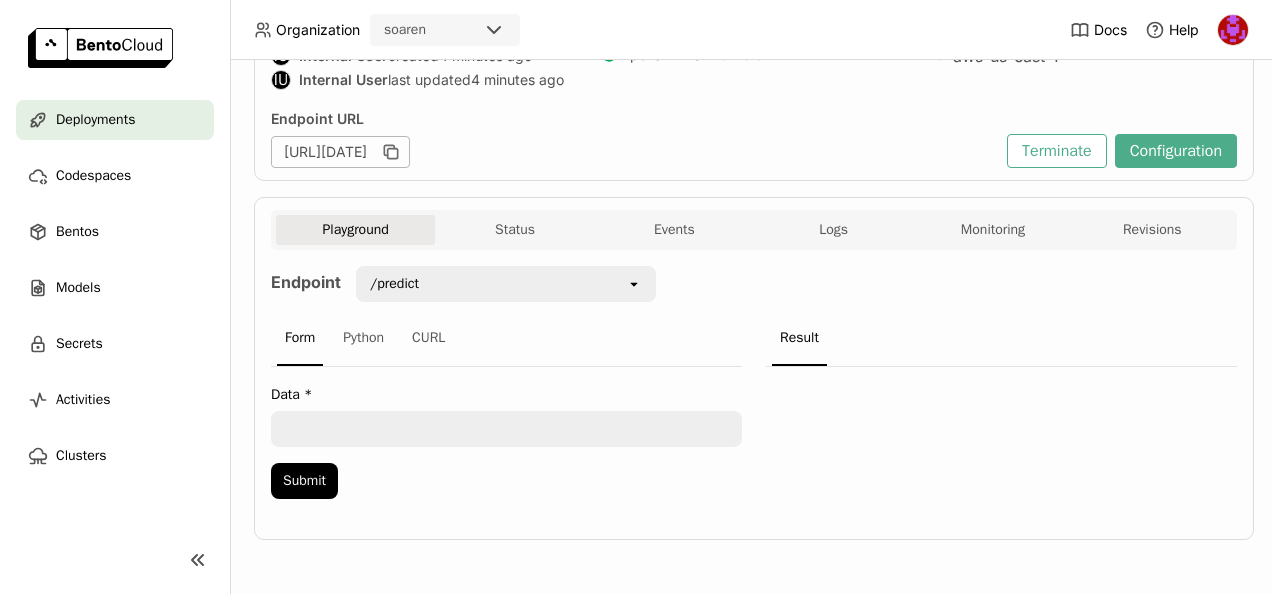 click on "/predict" at bounding box center (492, 284) 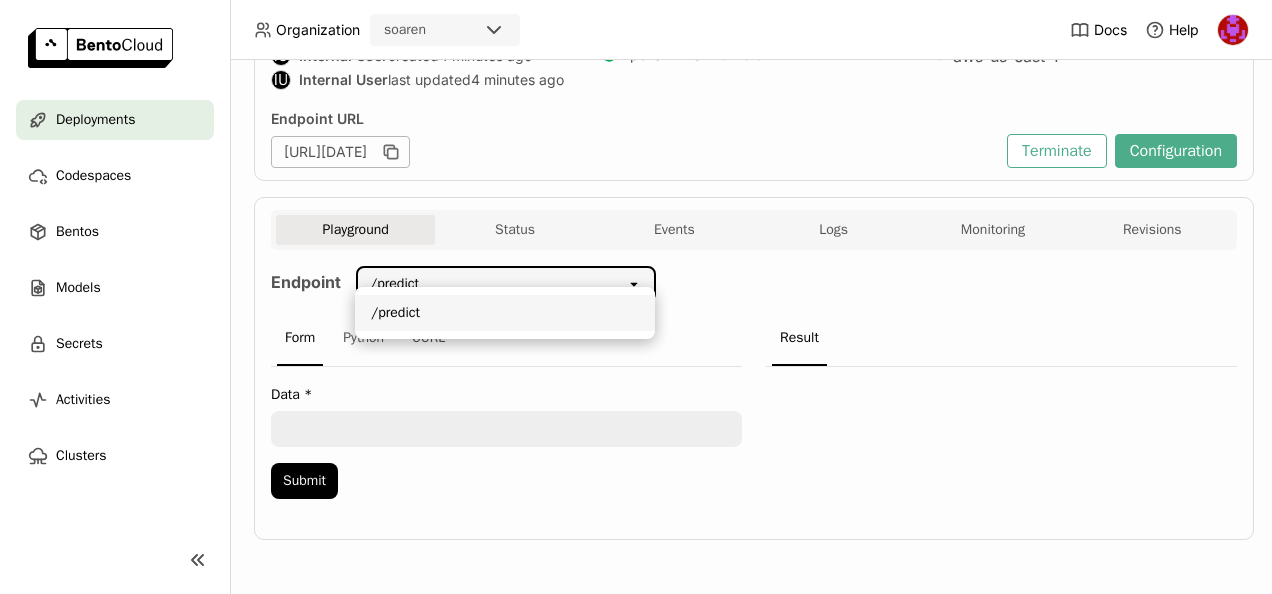click on "/predict" at bounding box center (492, 284) 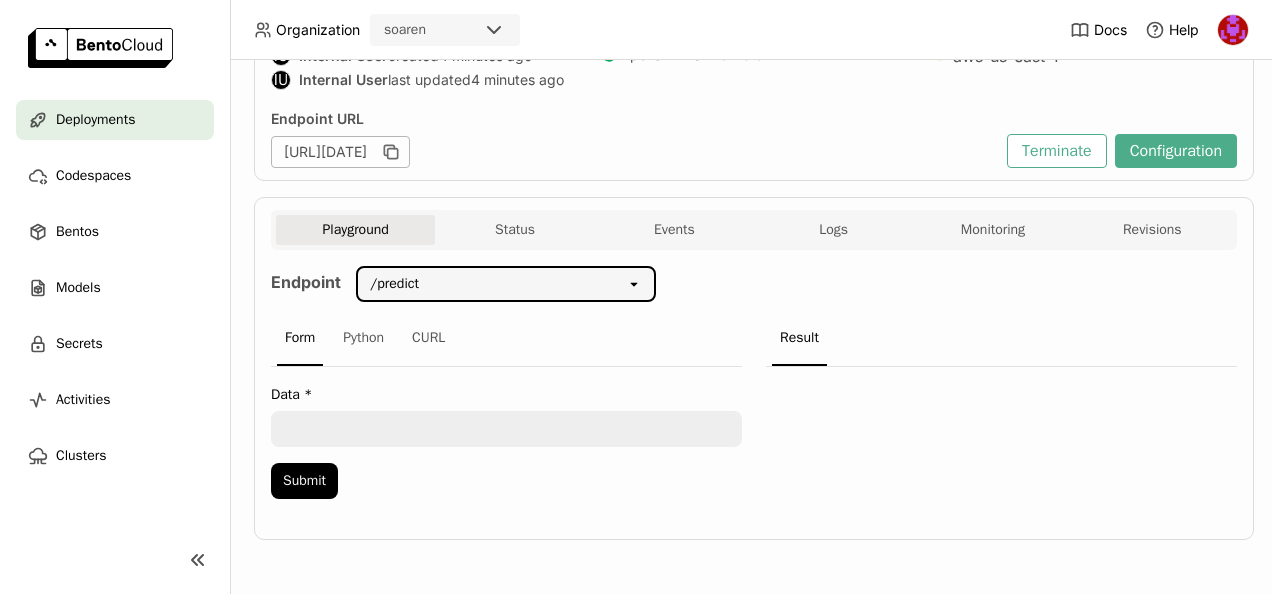 click at bounding box center (506, 429) 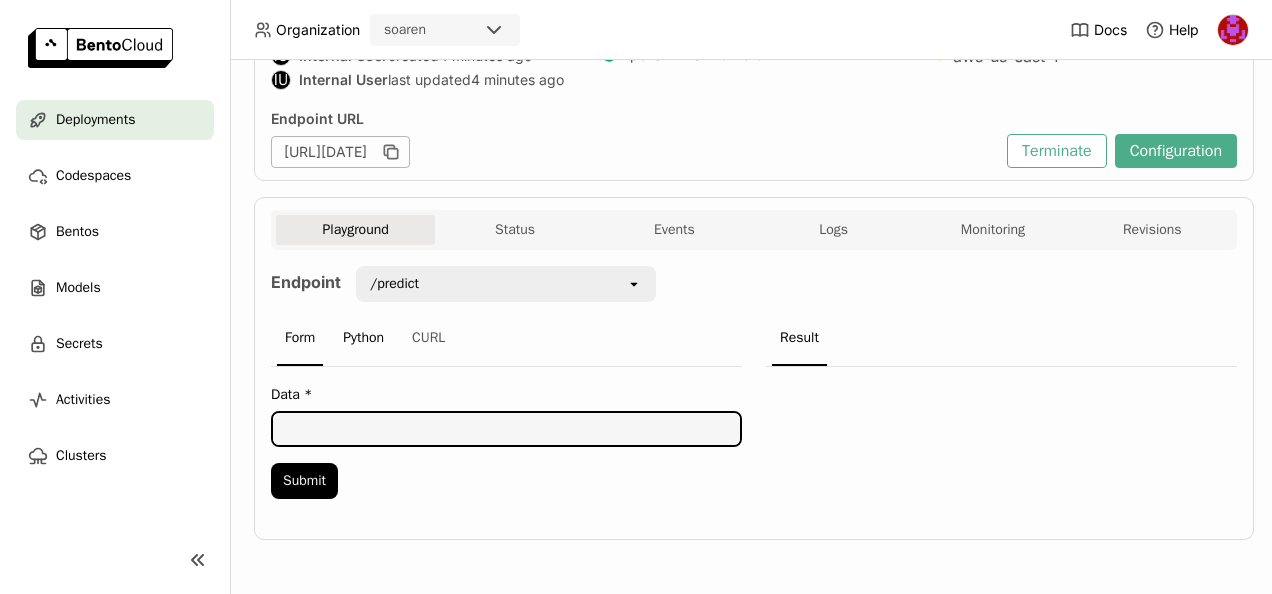 click on "Python" at bounding box center [363, 339] 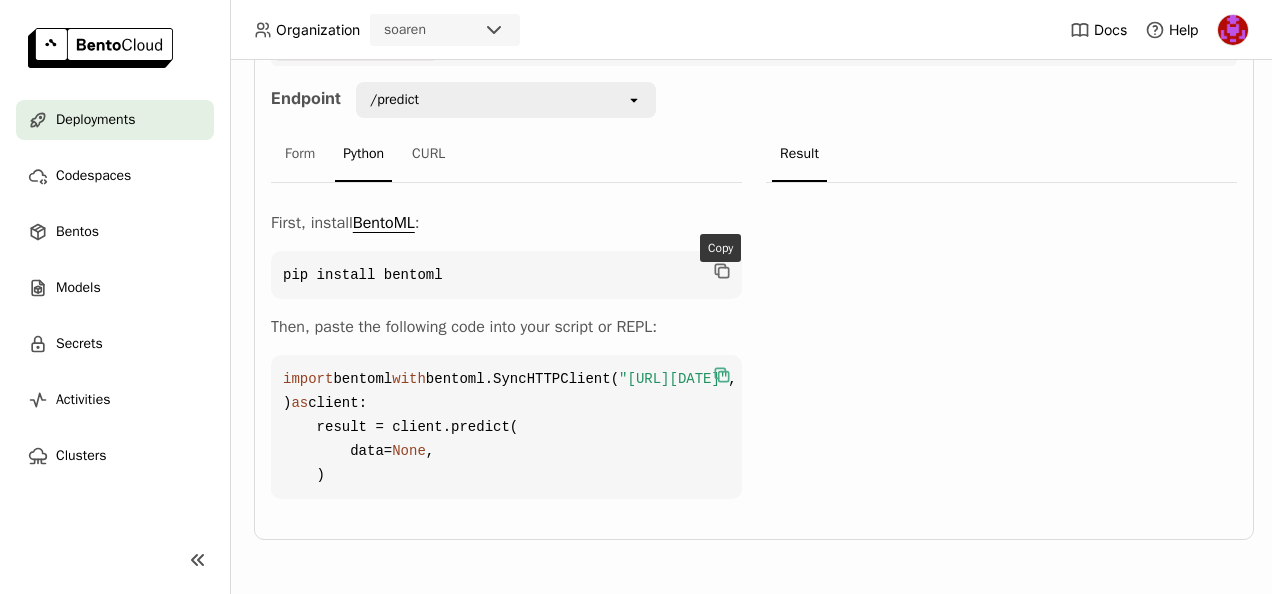 drag, startPoint x: 724, startPoint y: 274, endPoint x: 709, endPoint y: 280, distance: 16.155495 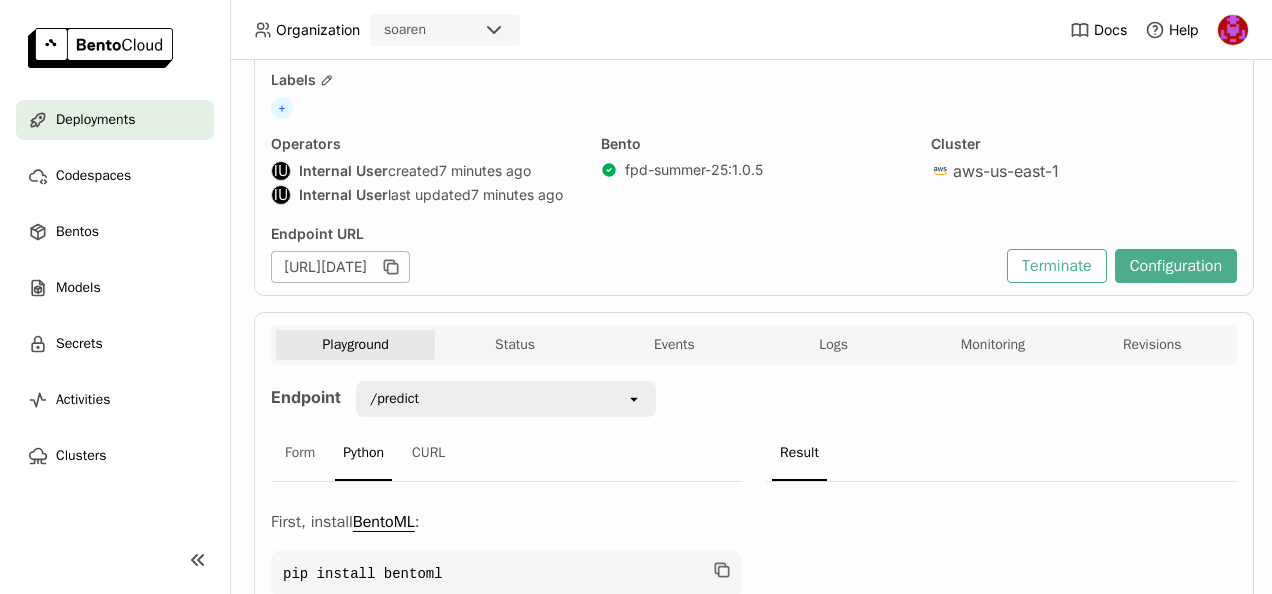 scroll, scrollTop: 107, scrollLeft: 0, axis: vertical 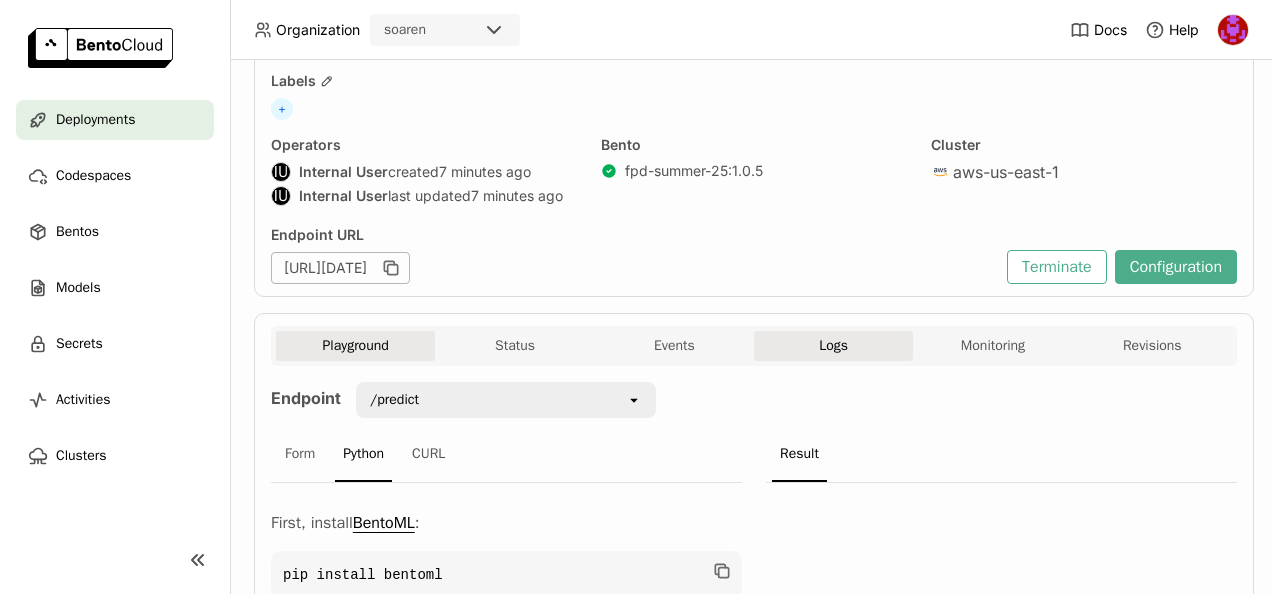 click on "Logs" at bounding box center (833, 346) 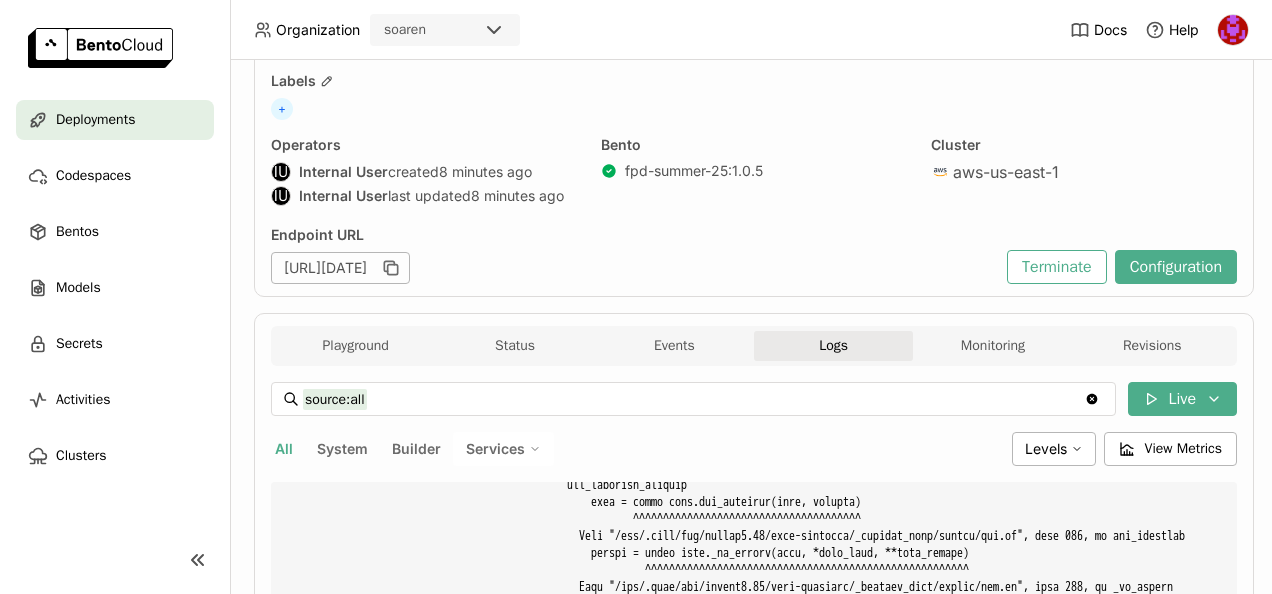 scroll, scrollTop: 8654, scrollLeft: 0, axis: vertical 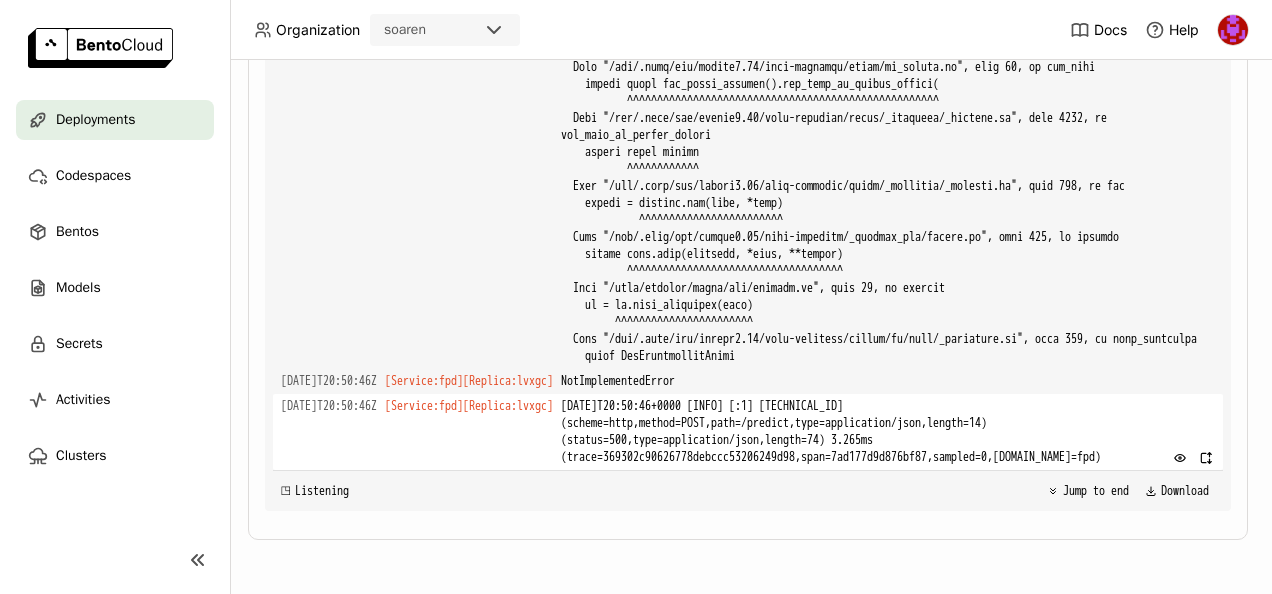 drag, startPoint x: 726, startPoint y: 437, endPoint x: 776, endPoint y: 442, distance: 50.24938 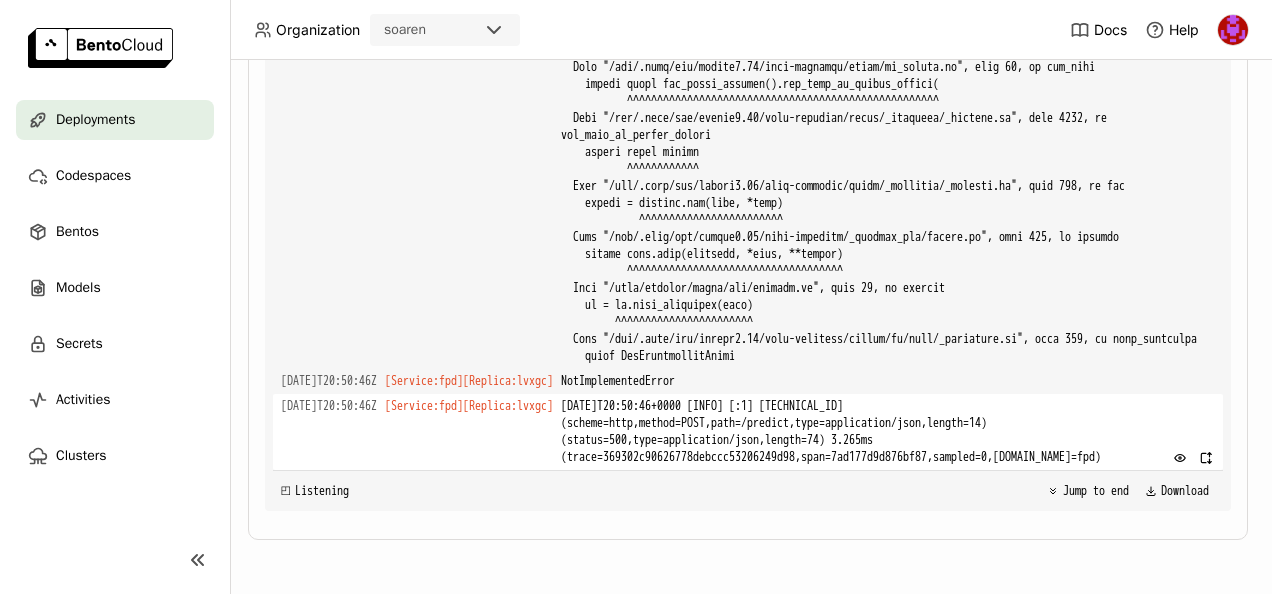 scroll, scrollTop: 691, scrollLeft: 0, axis: vertical 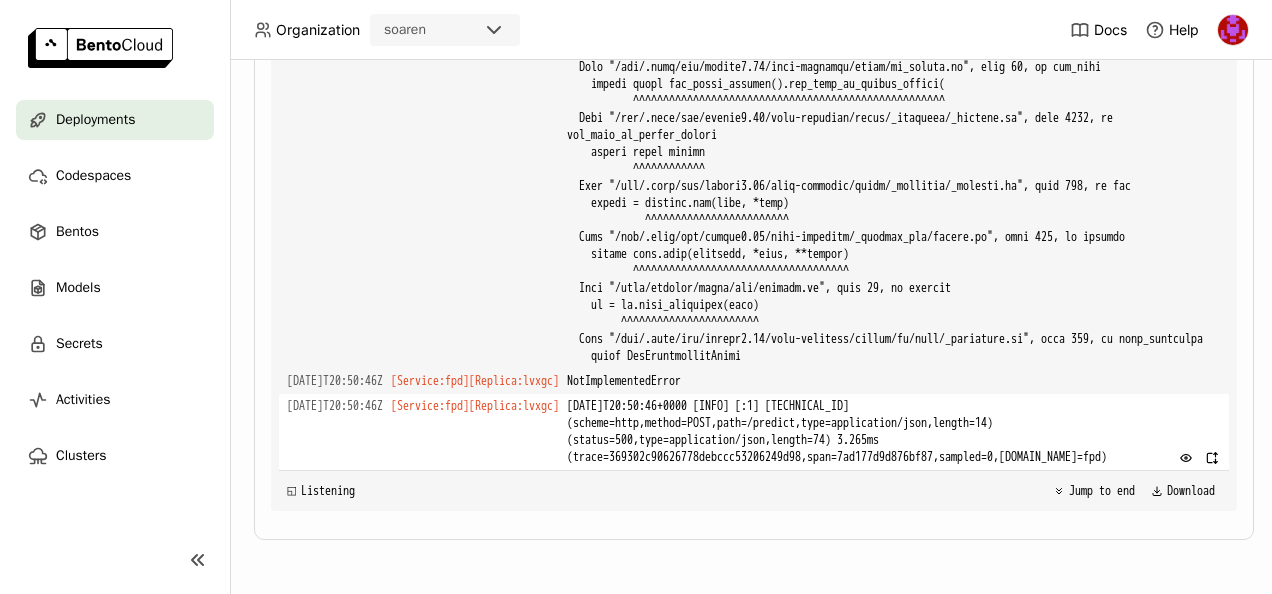 drag, startPoint x: 776, startPoint y: 442, endPoint x: 639, endPoint y: 434, distance: 137.23338 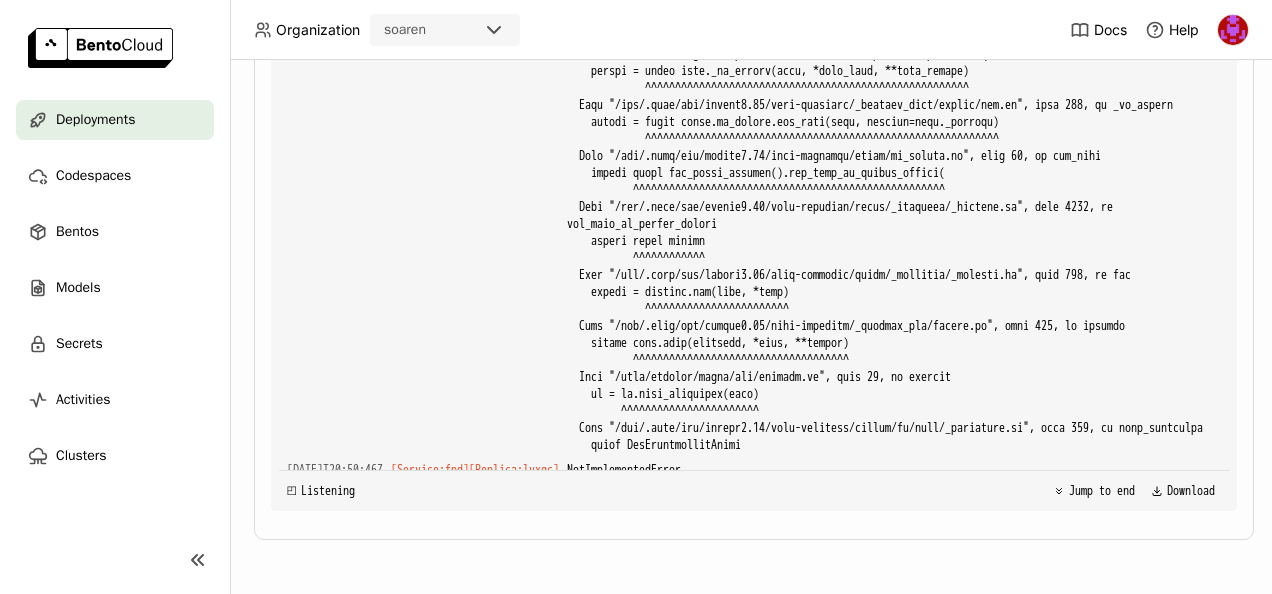 scroll, scrollTop: 7954, scrollLeft: 0, axis: vertical 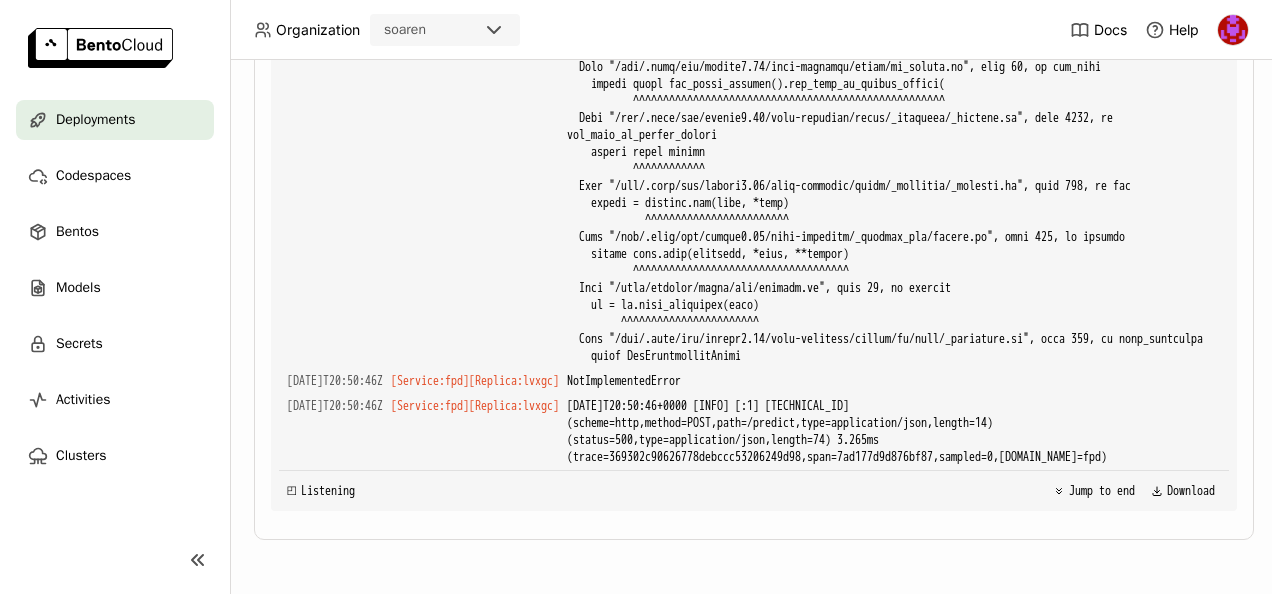 drag, startPoint x: 776, startPoint y: 281, endPoint x: 615, endPoint y: 270, distance: 161.37534 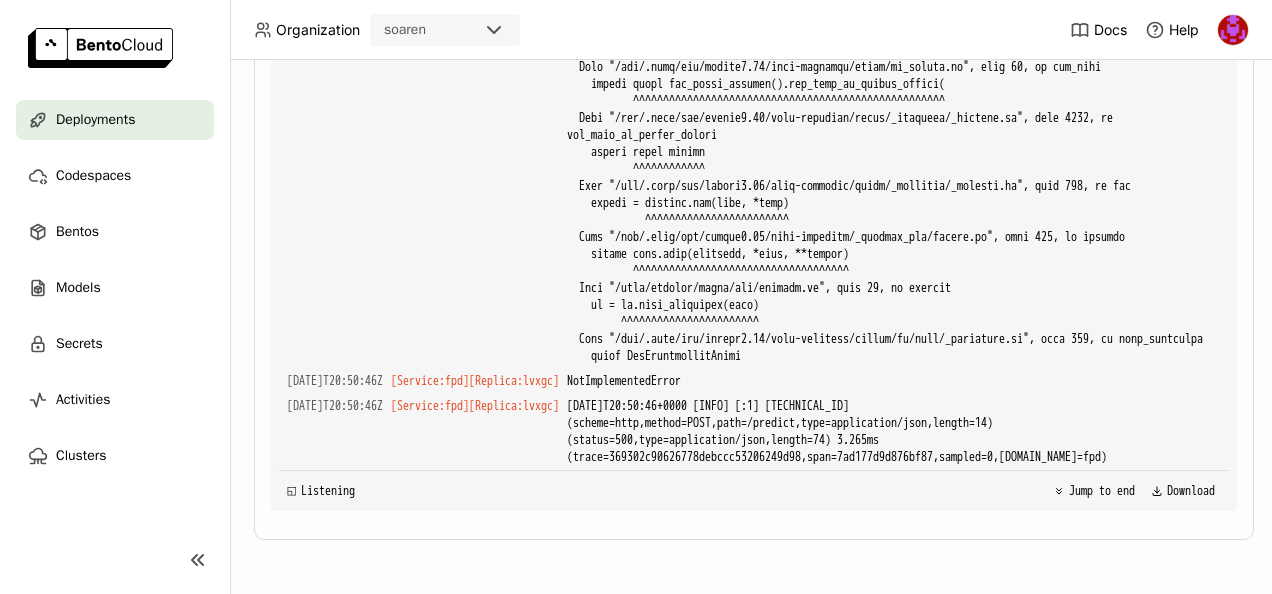 drag, startPoint x: 833, startPoint y: 283, endPoint x: 610, endPoint y: 264, distance: 223.80795 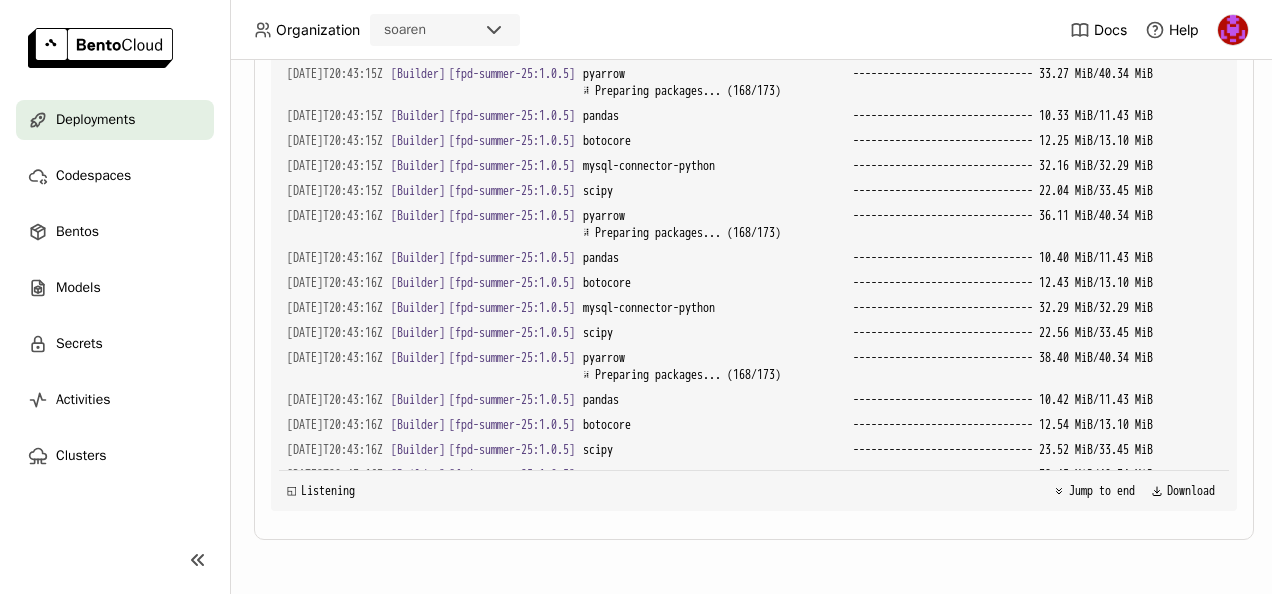 scroll, scrollTop: 0, scrollLeft: 0, axis: both 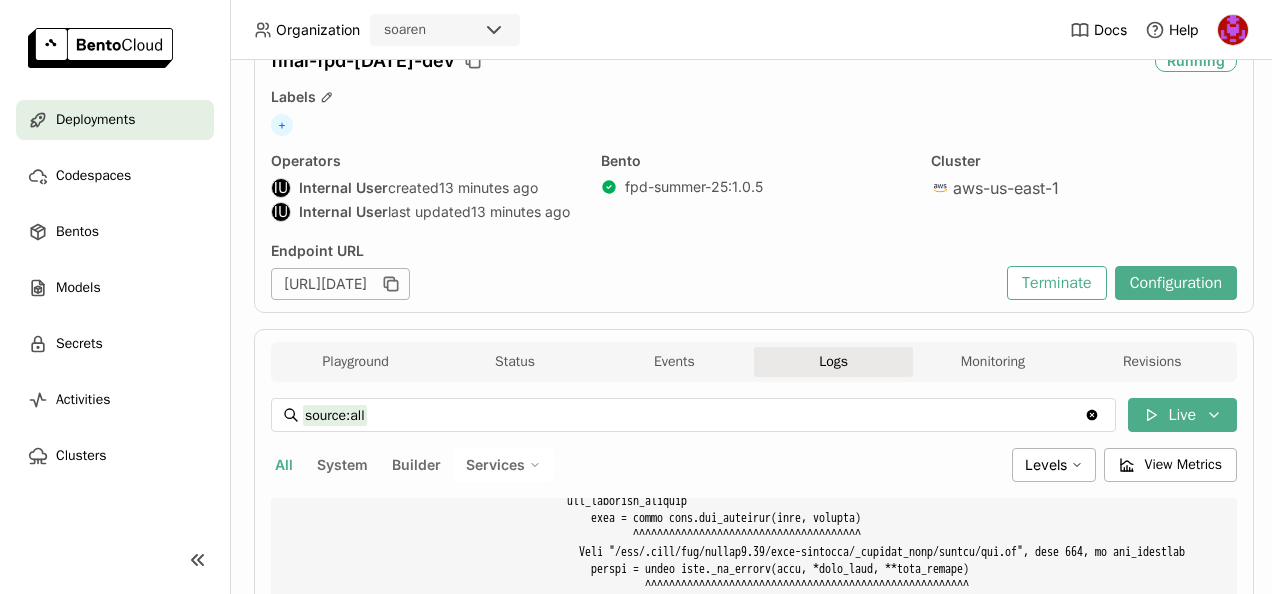 click on "Playground Status Events Logs Monitoring Revisions" at bounding box center (754, 364) 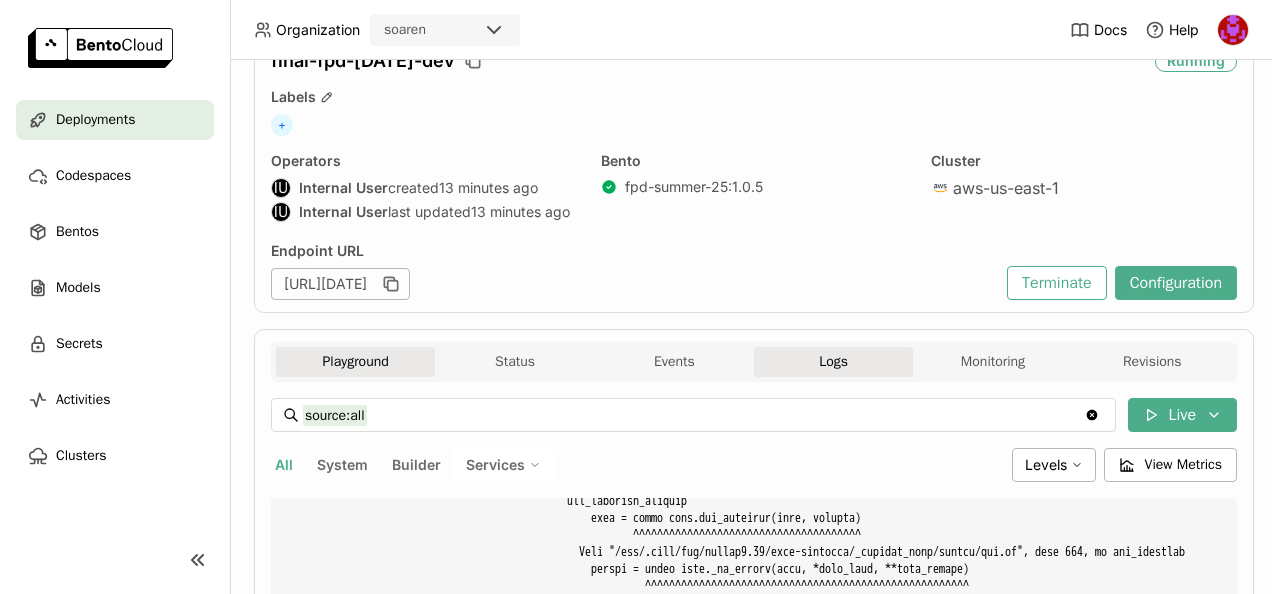 click on "Playground" at bounding box center (355, 362) 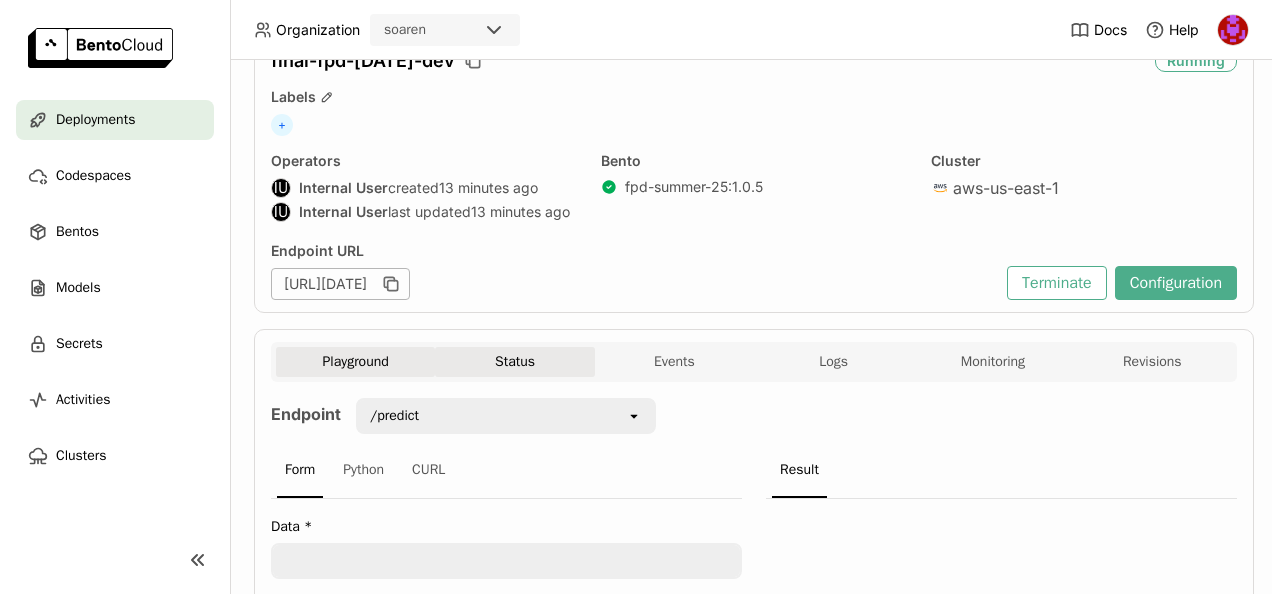 click on "Status" at bounding box center (514, 362) 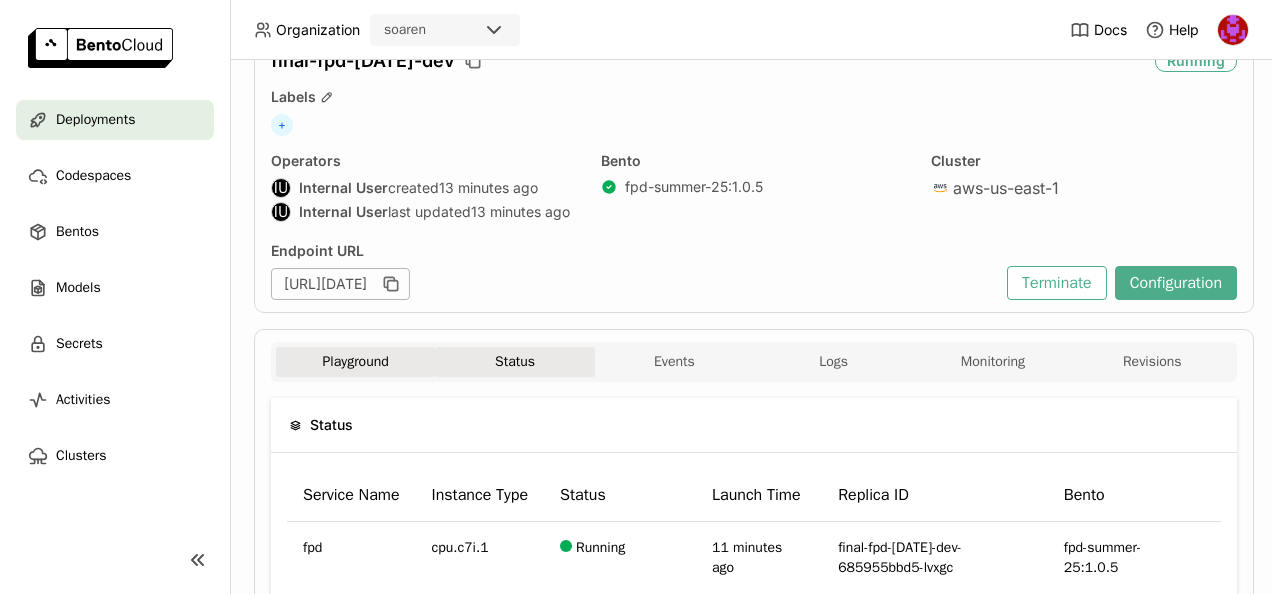 click on "Playground" at bounding box center (355, 362) 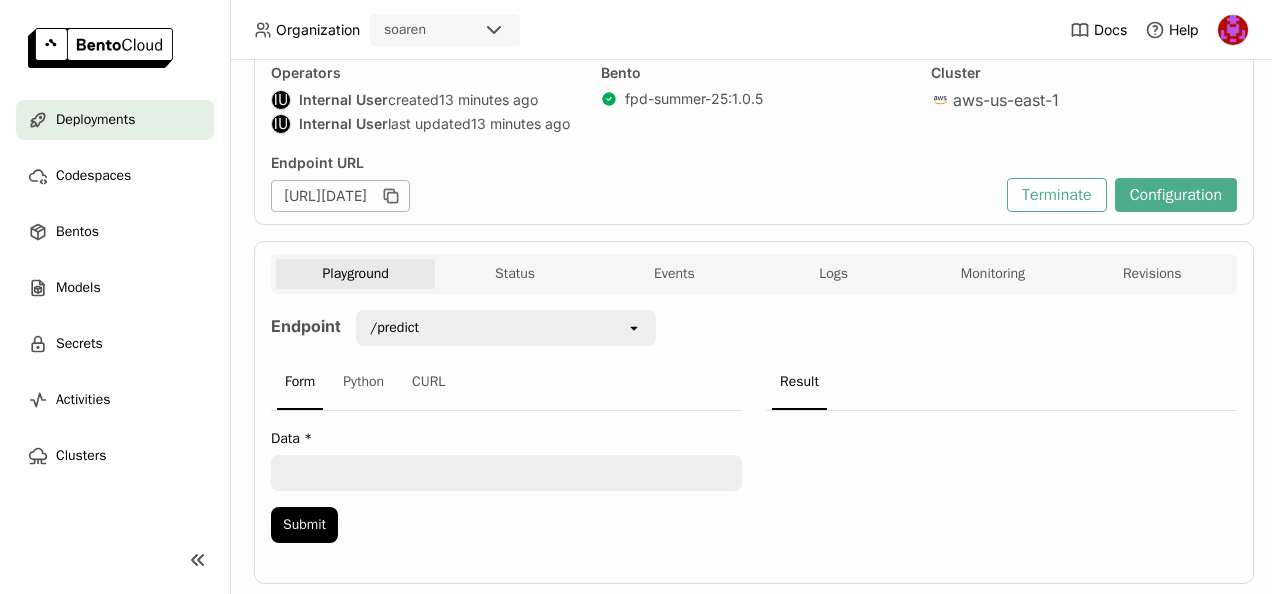 scroll, scrollTop: 136, scrollLeft: 0, axis: vertical 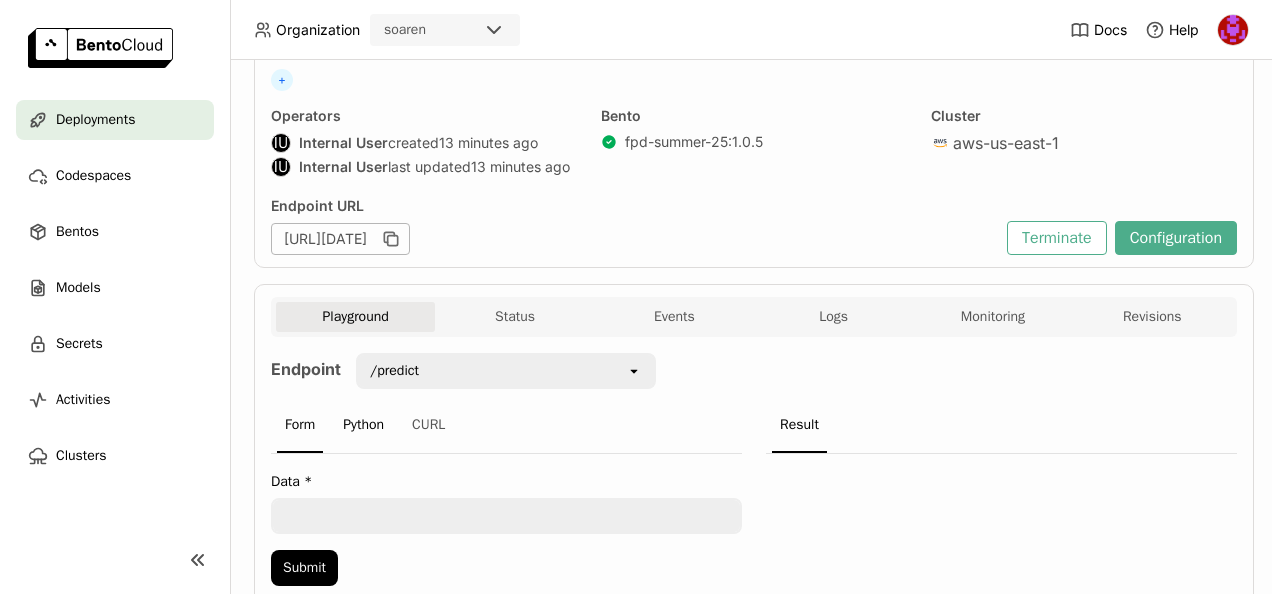 click on "Python" at bounding box center (363, 426) 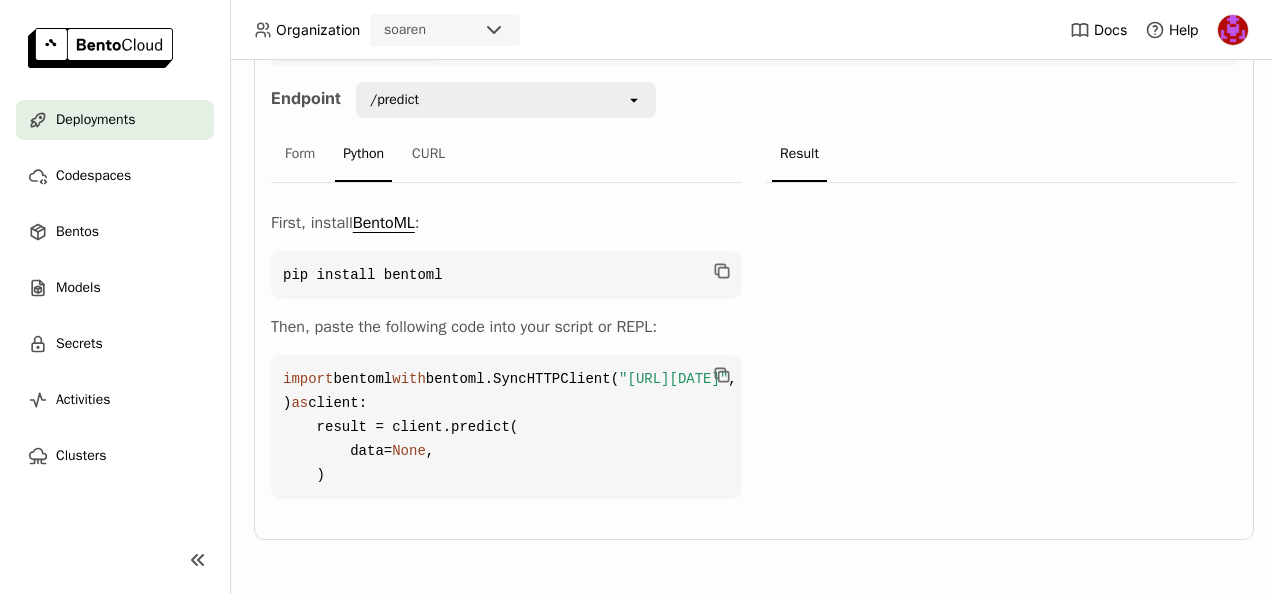 scroll, scrollTop: 507, scrollLeft: 0, axis: vertical 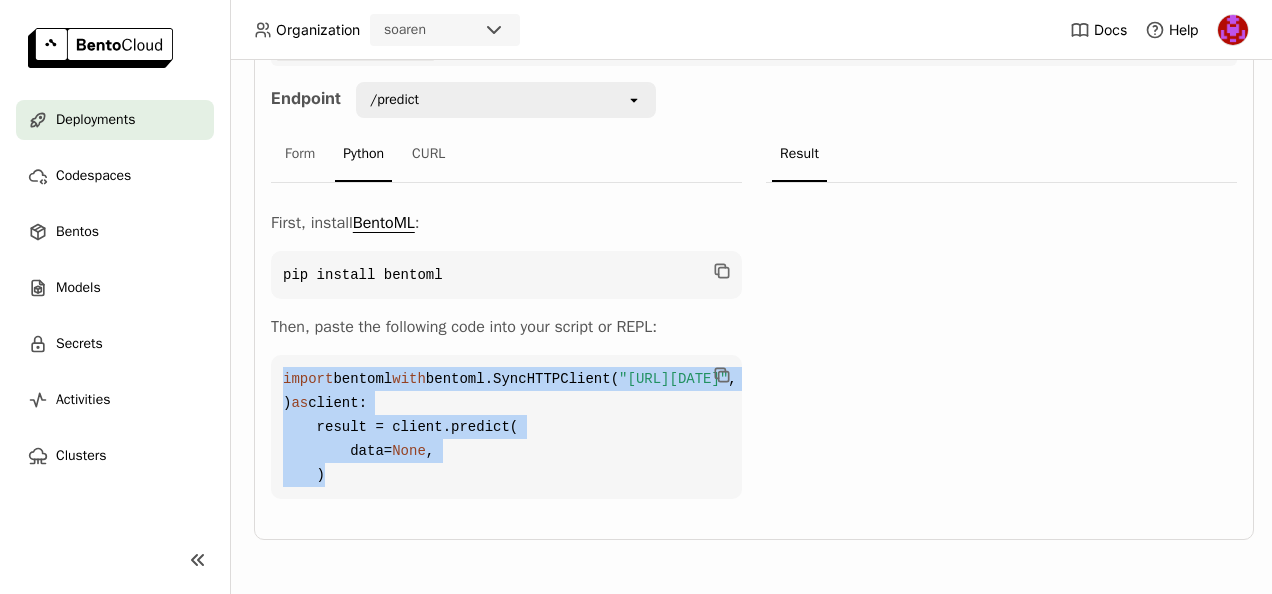 drag, startPoint x: 391, startPoint y: 453, endPoint x: 264, endPoint y: 274, distance: 219.47665 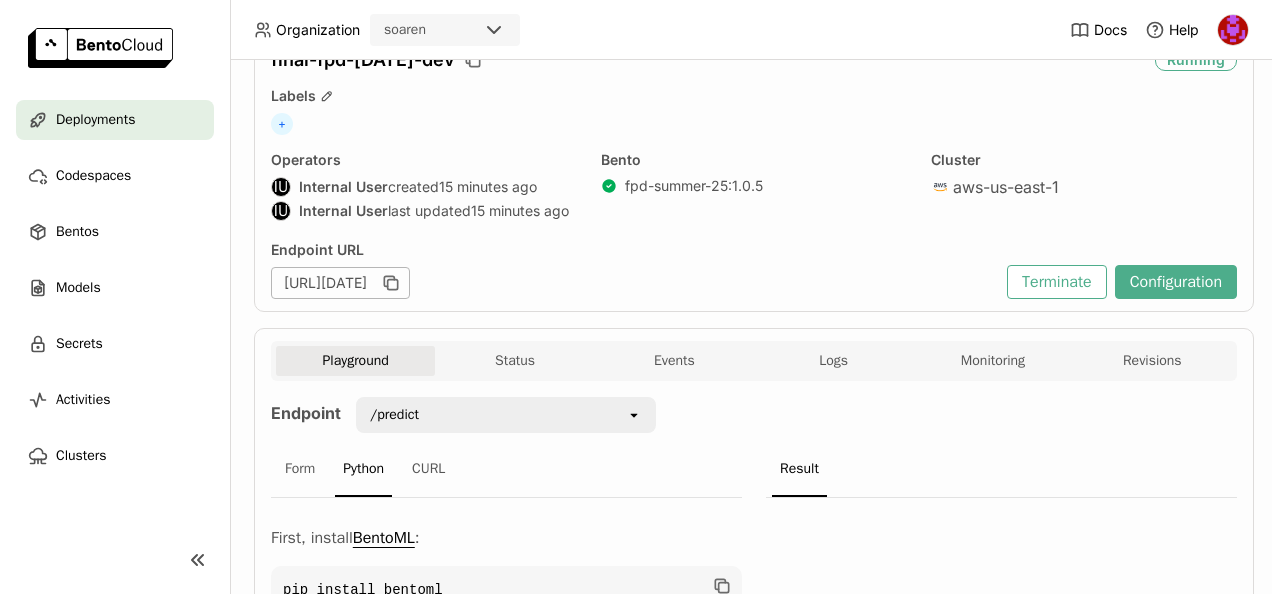 scroll, scrollTop: 7, scrollLeft: 0, axis: vertical 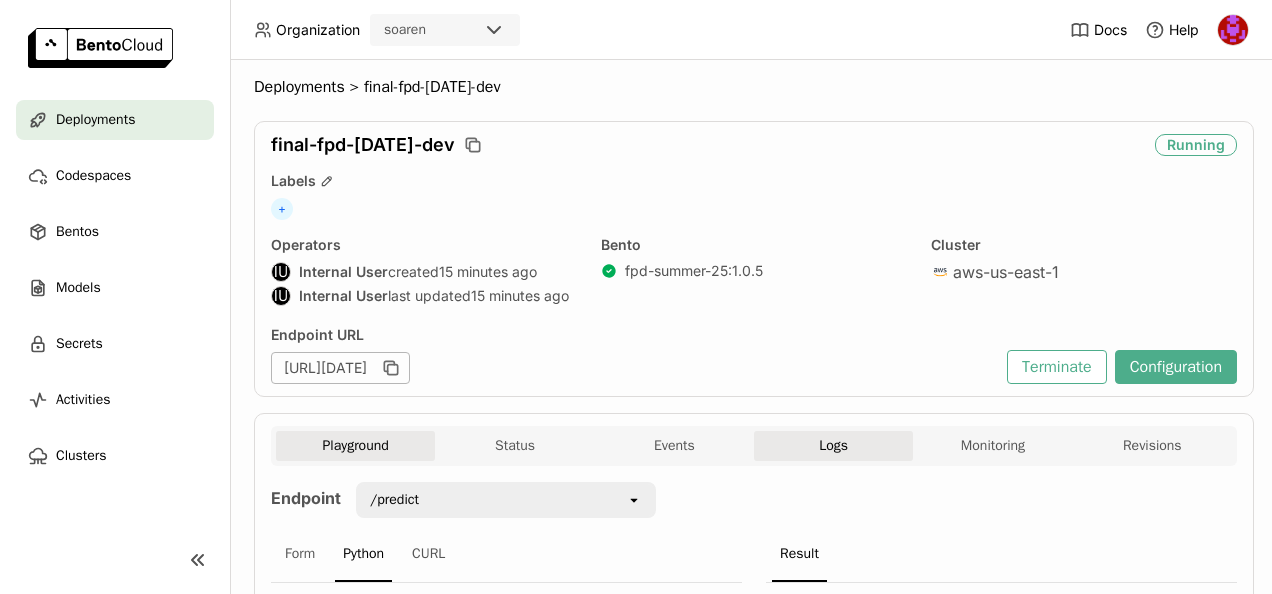 click on "Logs" at bounding box center [833, 446] 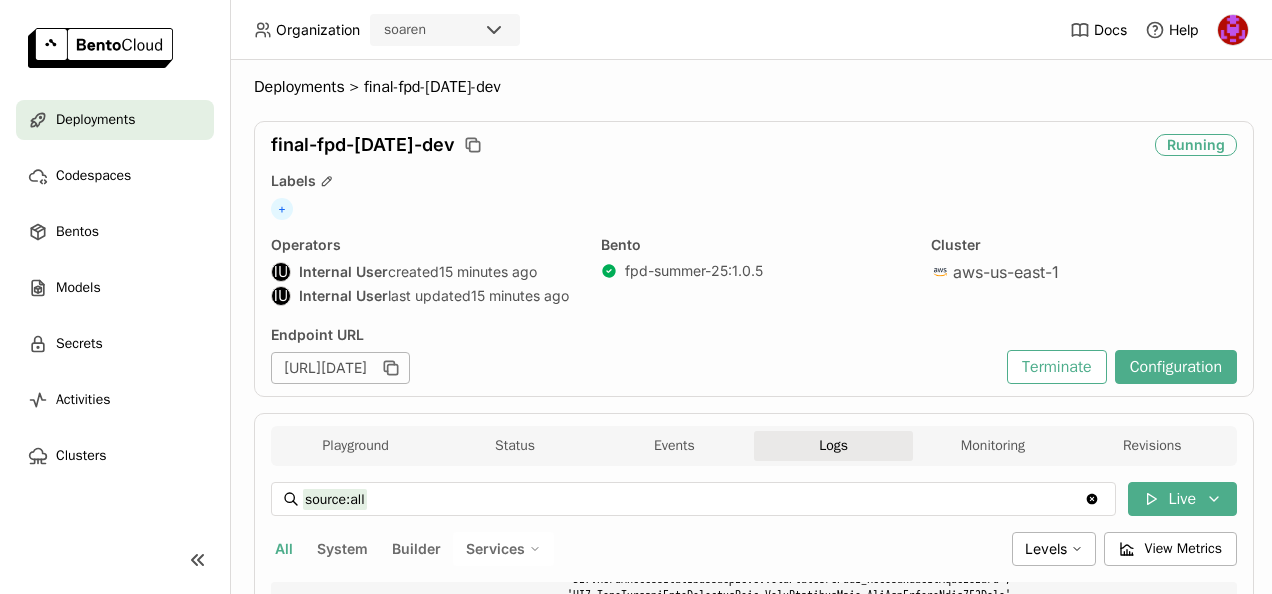 scroll, scrollTop: 12489, scrollLeft: 0, axis: vertical 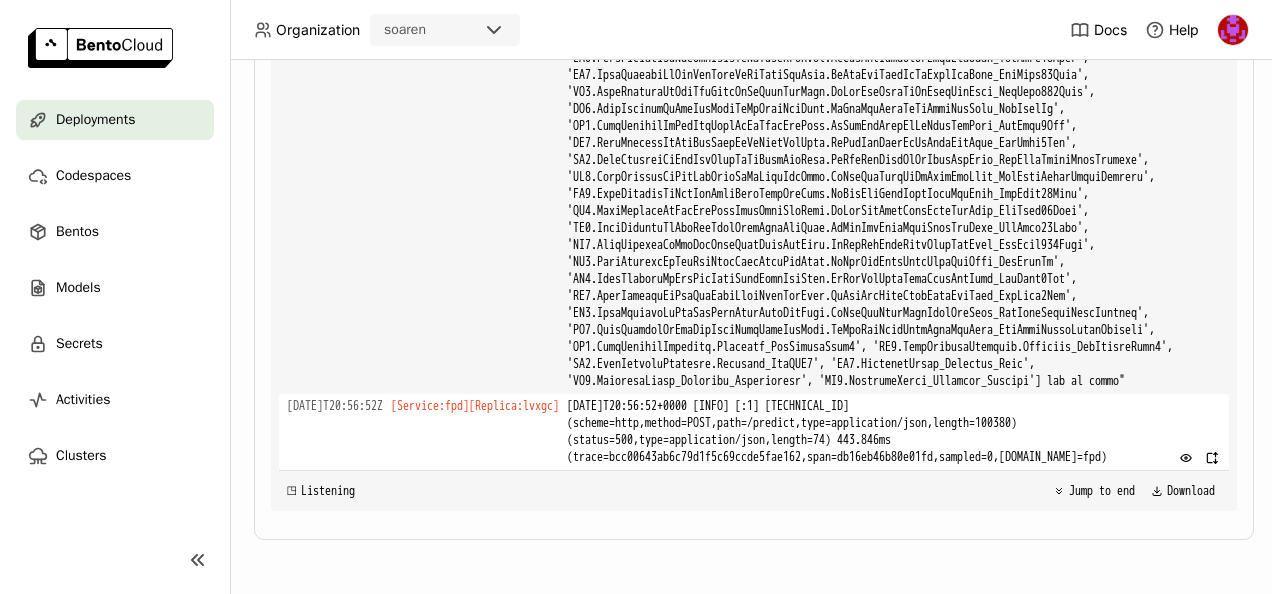 click on "2025-07-18T20:56:52+0000 [INFO] [:1] 10.33.53.137:52460 (scheme=http,method=POST,path=/predict,type=application/json,length=100380) (status=500,type=application/json,length=74) 443.846ms (trace=bcc00643ab6c79d1f5c69ccde5fae162,span=db16eb46b80e01fd,sampled=0,service.name=fpd)" at bounding box center [894, 432] 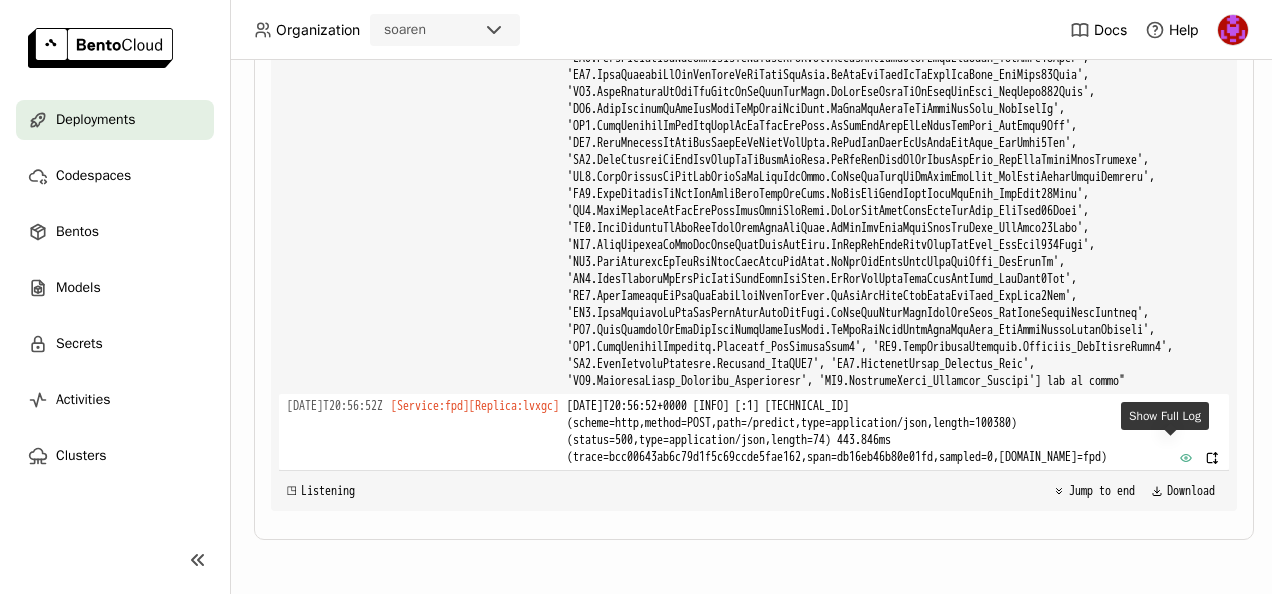 click 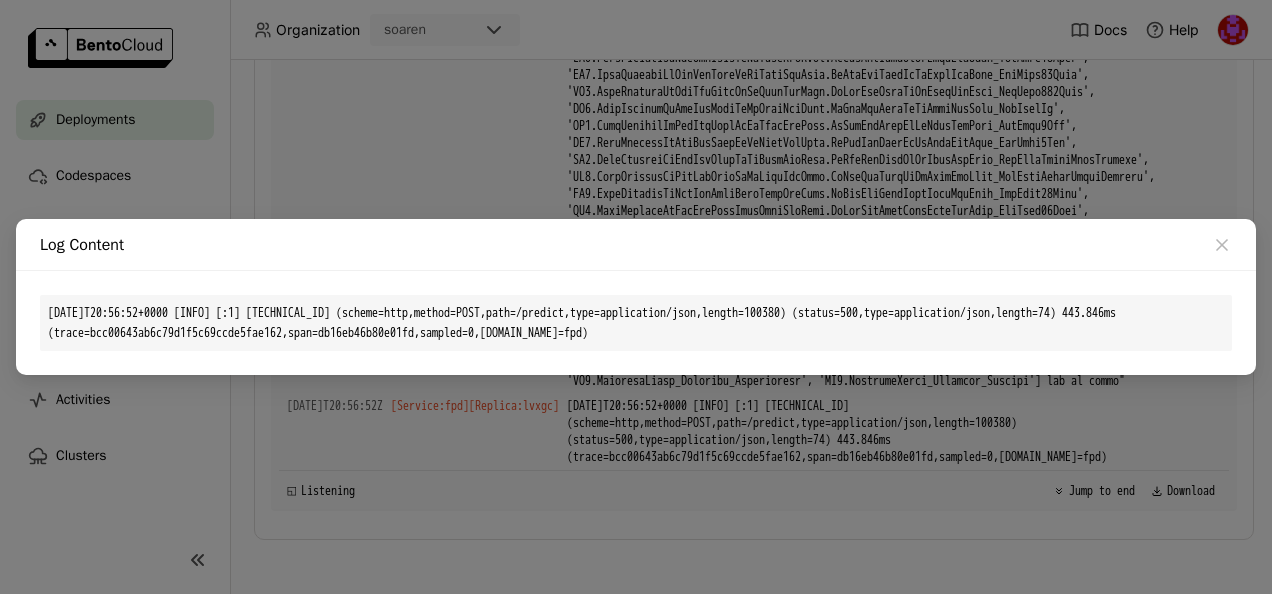 click on "Log Content 2025-07-18T20:56:52+0000 [INFO] [:1] 10.33.53.137:52460 (scheme=http,method=POST,path=/predict,type=application/json,length=100380) (status=500,type=application/json,length=74) 443.846ms (trace=bcc00643ab6c79d1f5c69ccde5fae162,span=db16eb46b80e01fd,sampled=0,service.name=fpd)" at bounding box center (636, 297) 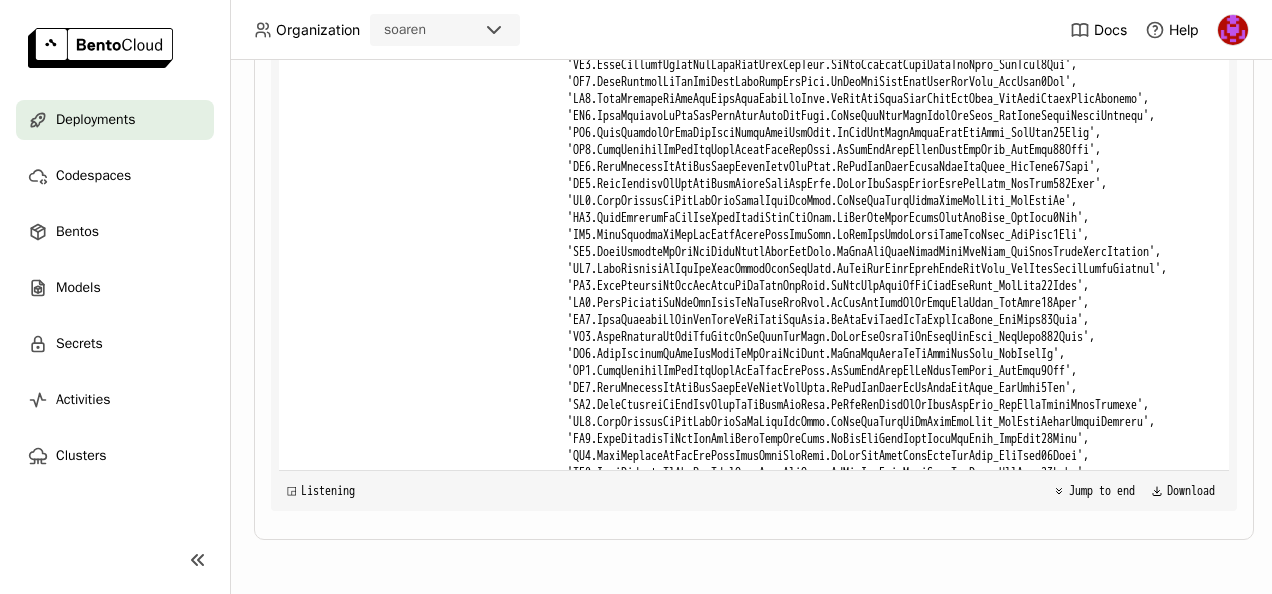 scroll, scrollTop: 14624, scrollLeft: 0, axis: vertical 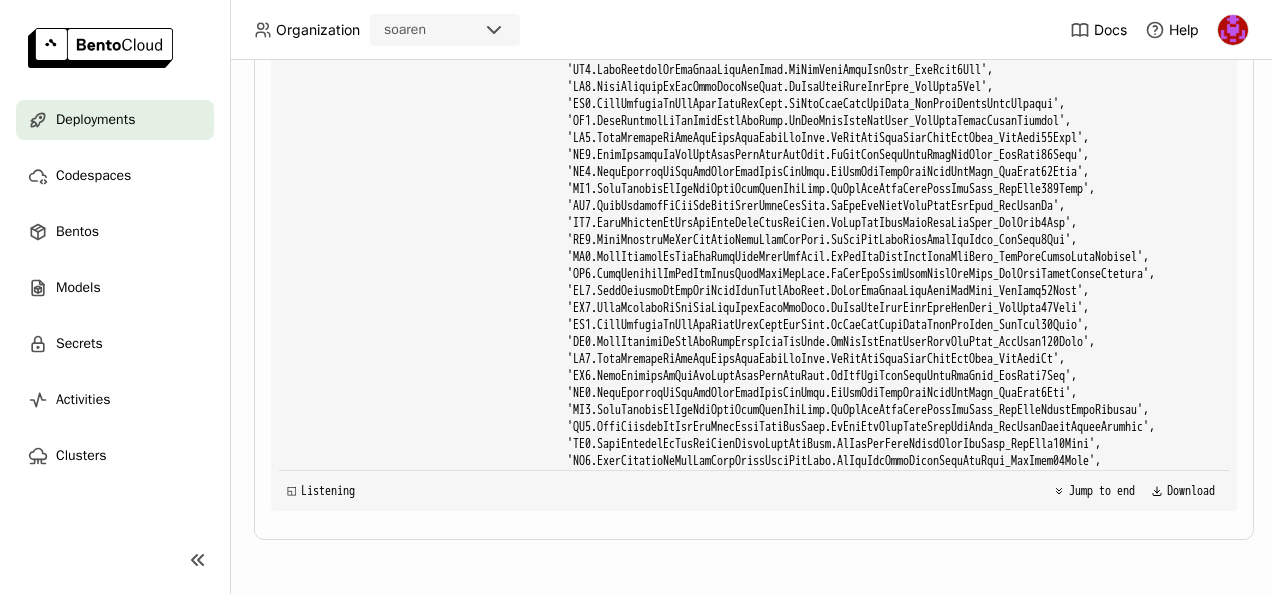 click on "2025-07-18T21:03:24+0000 [INFO] [:1] 10.33.138.53:48084 (scheme=http,method=POST,path=/predict,type=application/json,length=103814) (status=500,type=application/json,length=74) 237.725ms (trace=e7b489b00a4b3be156ccda4ba348d48a,span=05090eeab956b26f,sampled=0,service.name=fpd)" at bounding box center [894, 988] 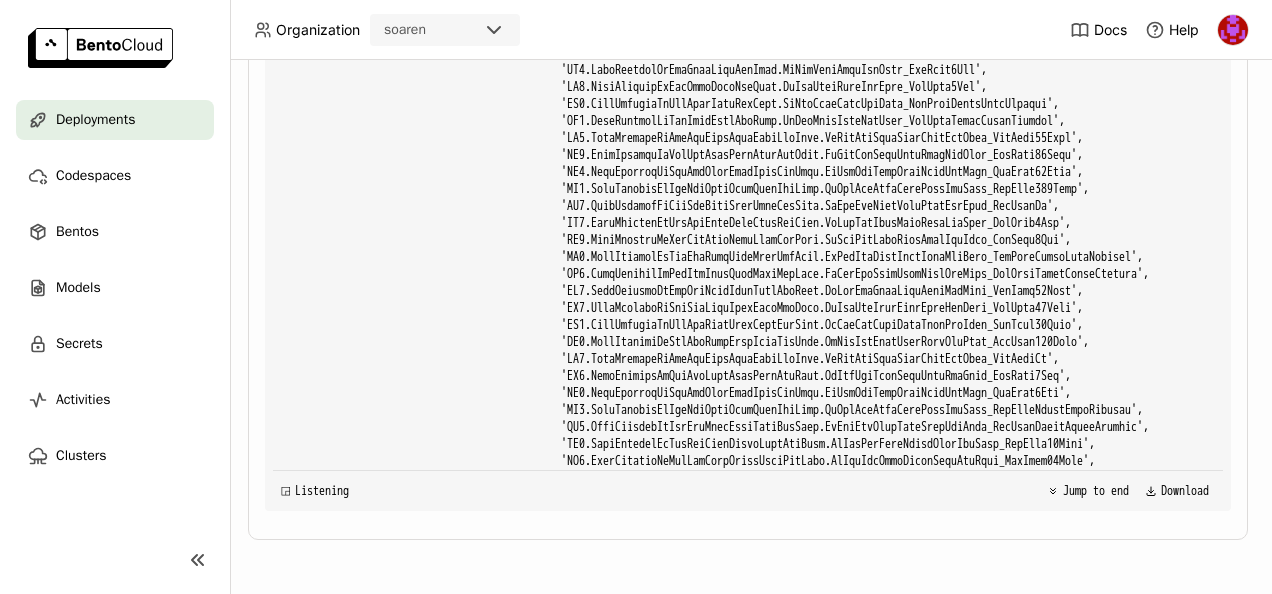 scroll, scrollTop: 691, scrollLeft: 21, axis: both 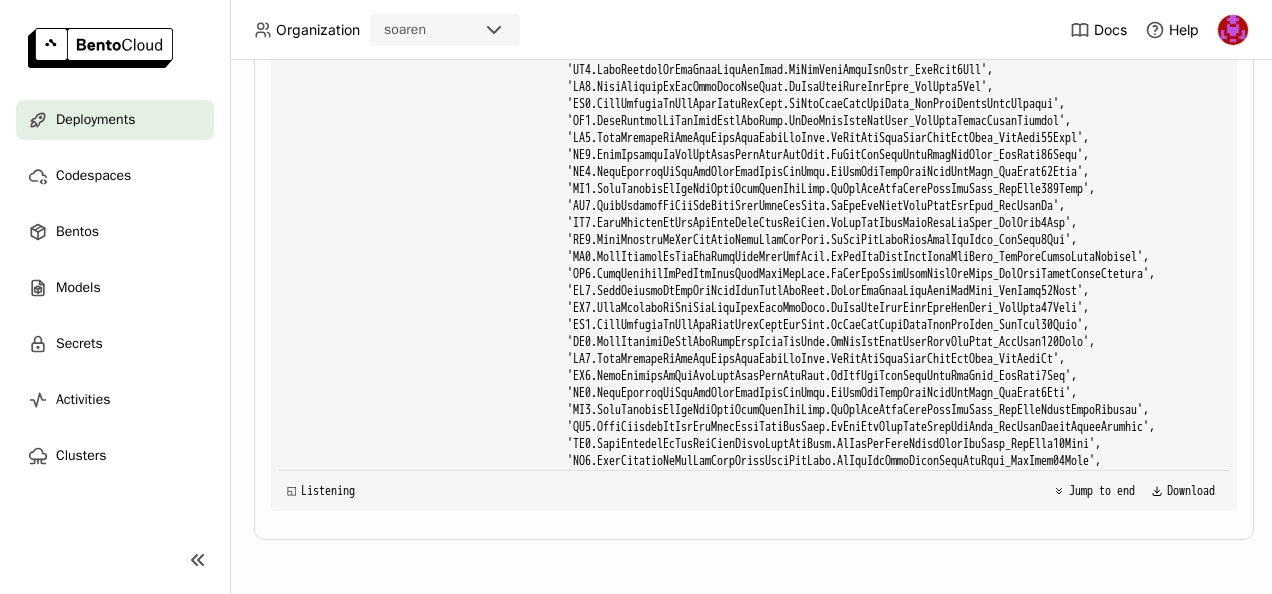 drag, startPoint x: 918, startPoint y: 404, endPoint x: 825, endPoint y: 398, distance: 93.193344 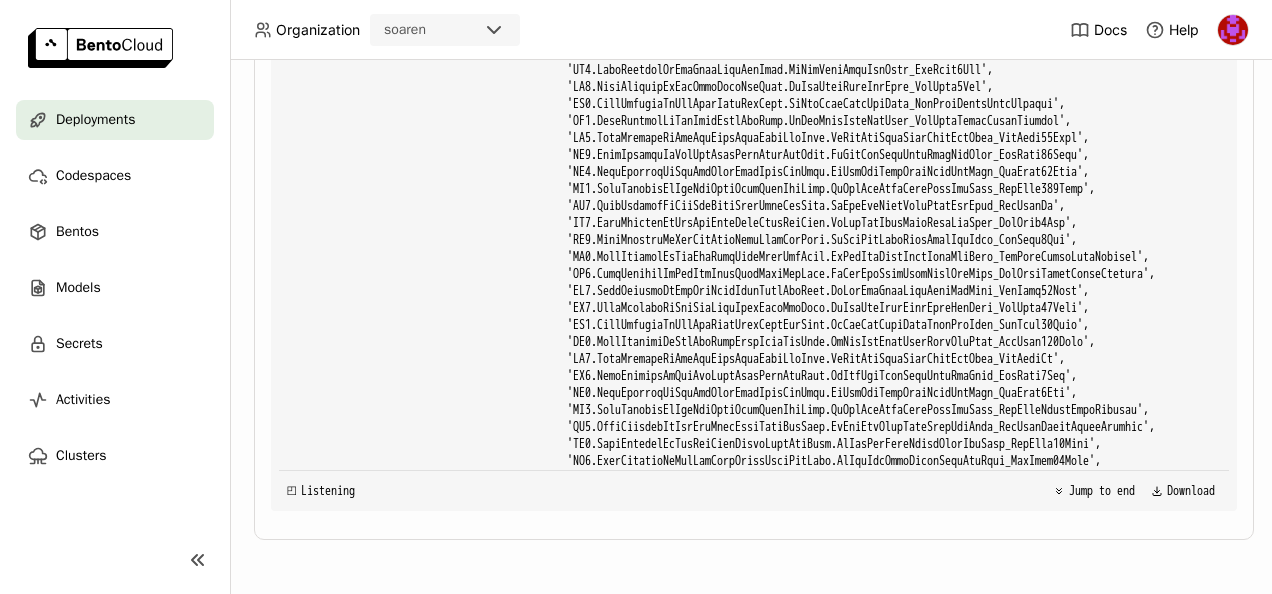 click 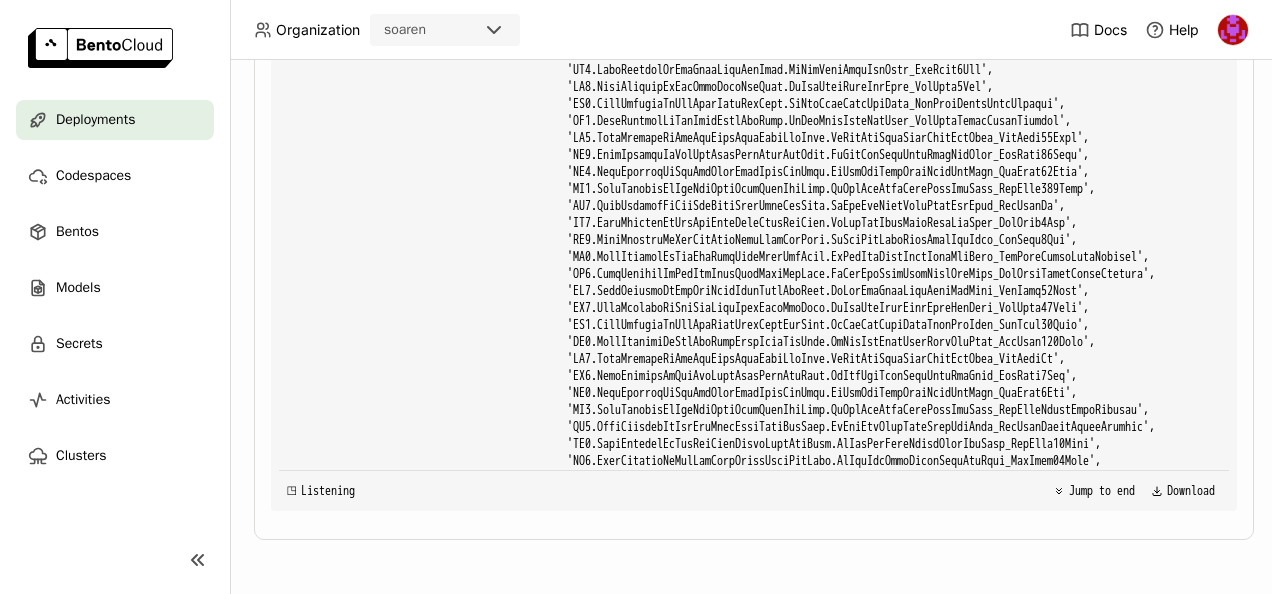click on "Log Content 2025-07-18T21:03:24+0000 [INFO] [:1] 10.33.138.53:48084 (scheme=http,method=POST,path=/predict,type=application/json,length=103814) (status=500,type=application/json,length=74) 237.725ms (trace=e7b489b00a4b3be156ccda4ba348d48a,span=05090eeab956b26f,sampled=0,service.name=fpd)" at bounding box center (636, 297) 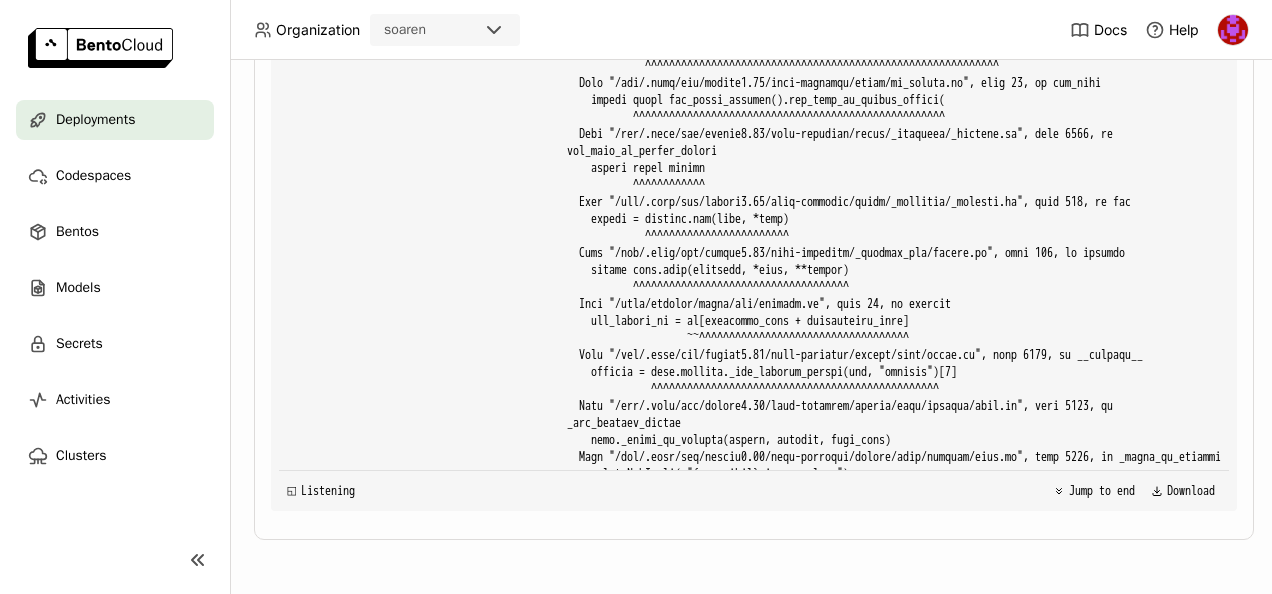 scroll, scrollTop: 15247, scrollLeft: 0, axis: vertical 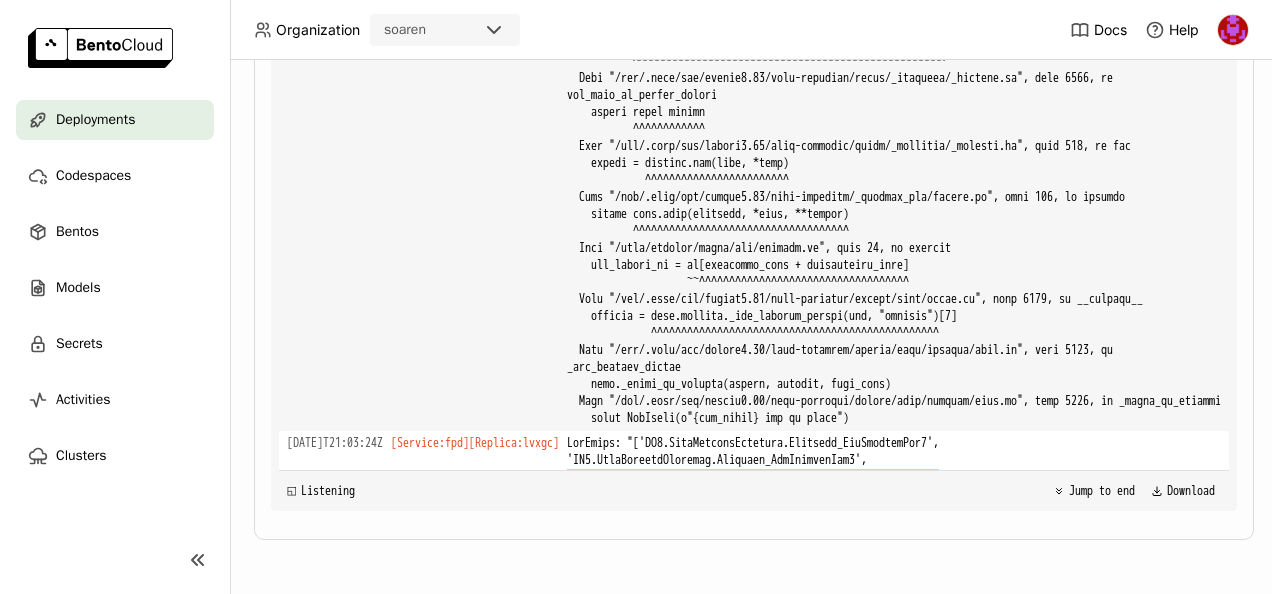 drag, startPoint x: 619, startPoint y: 221, endPoint x: 1026, endPoint y: 223, distance: 407.0049 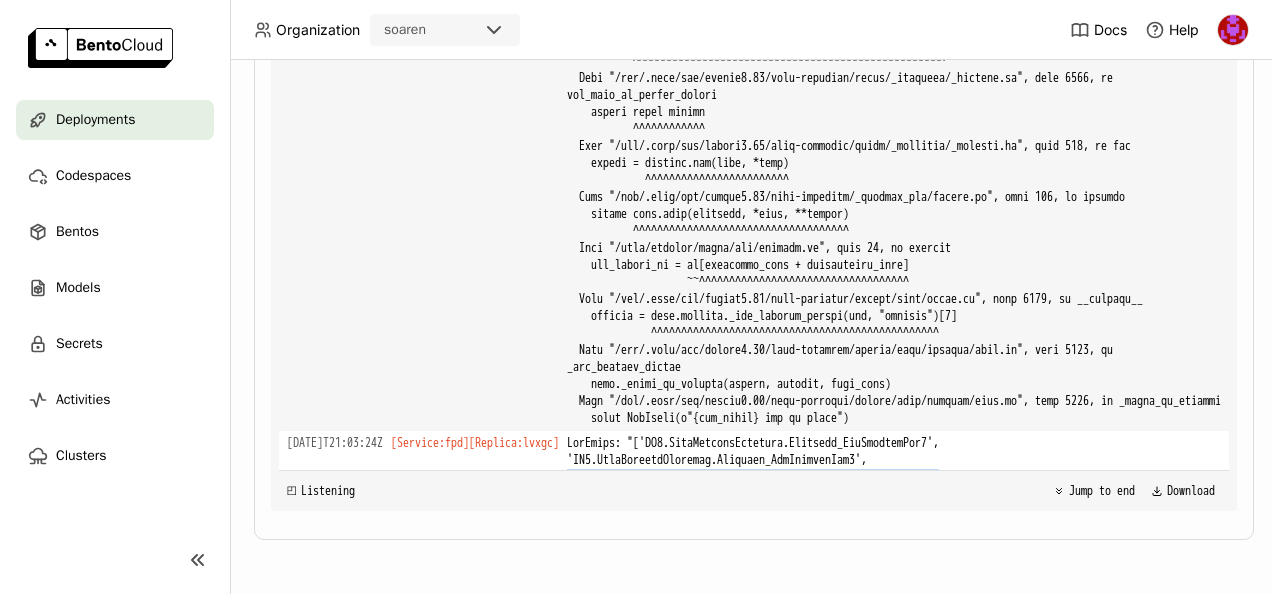 copy on "'FT2.ChexAdvisorPrevAcctInqSumm.PrevAcctInqSumm_NumPast30Days'" 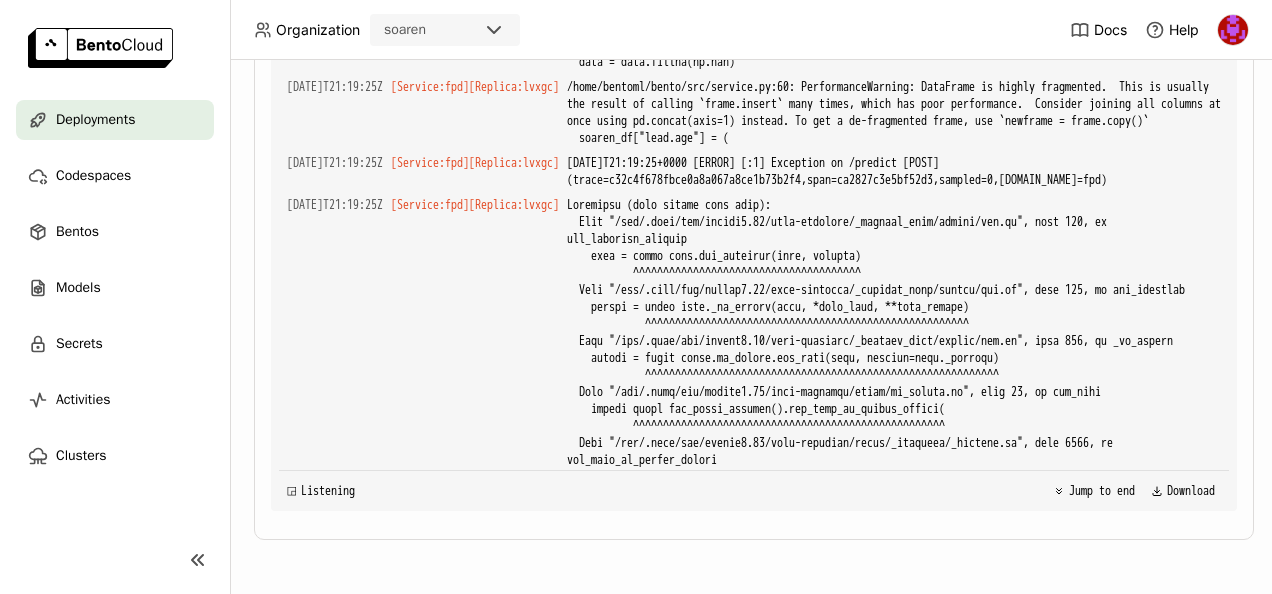 scroll, scrollTop: 23391, scrollLeft: 0, axis: vertical 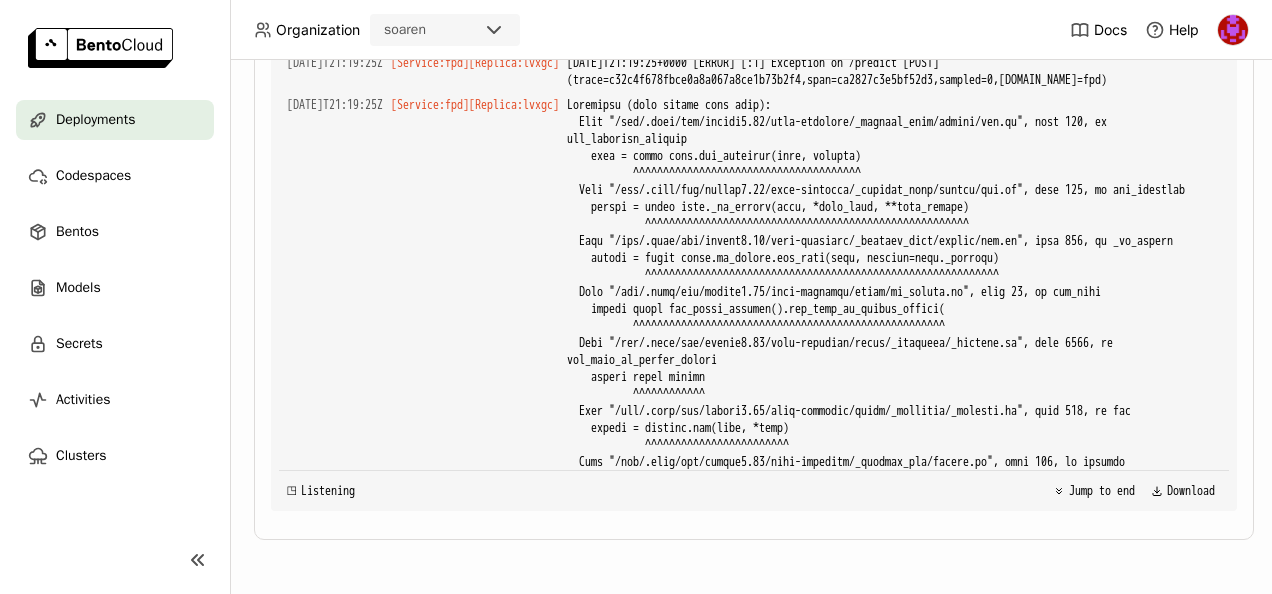 drag, startPoint x: 625, startPoint y: 195, endPoint x: 835, endPoint y: 197, distance: 210.00952 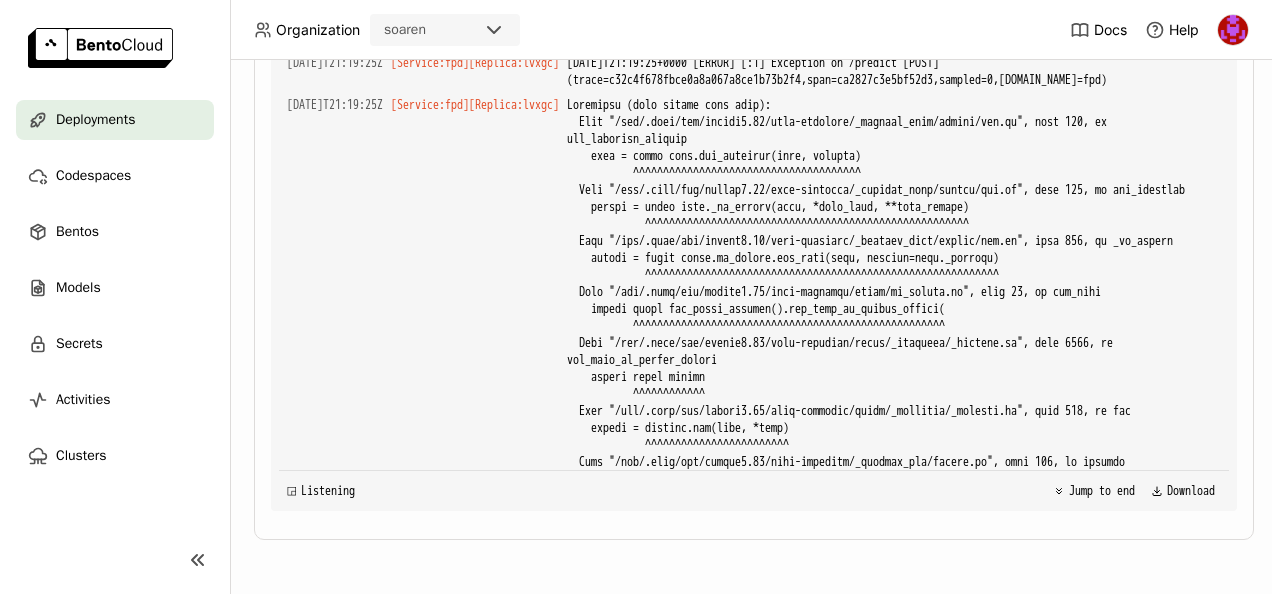 copy on "FT2.ChexAdvisorConsumer.Consumer" 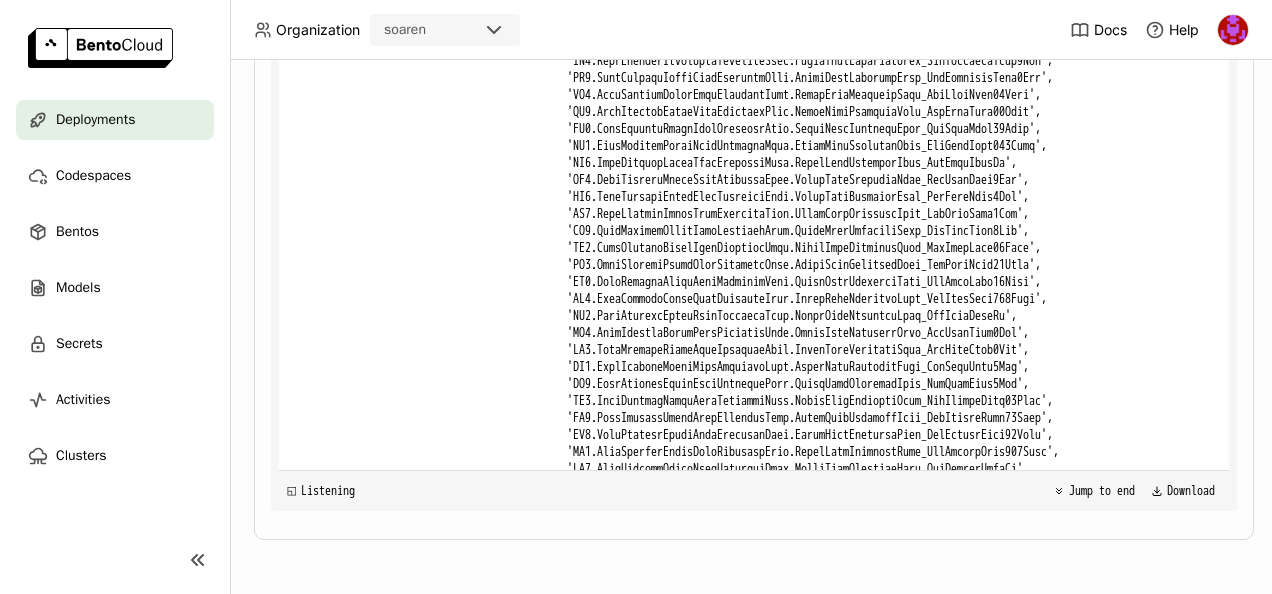 scroll, scrollTop: 26691, scrollLeft: 0, axis: vertical 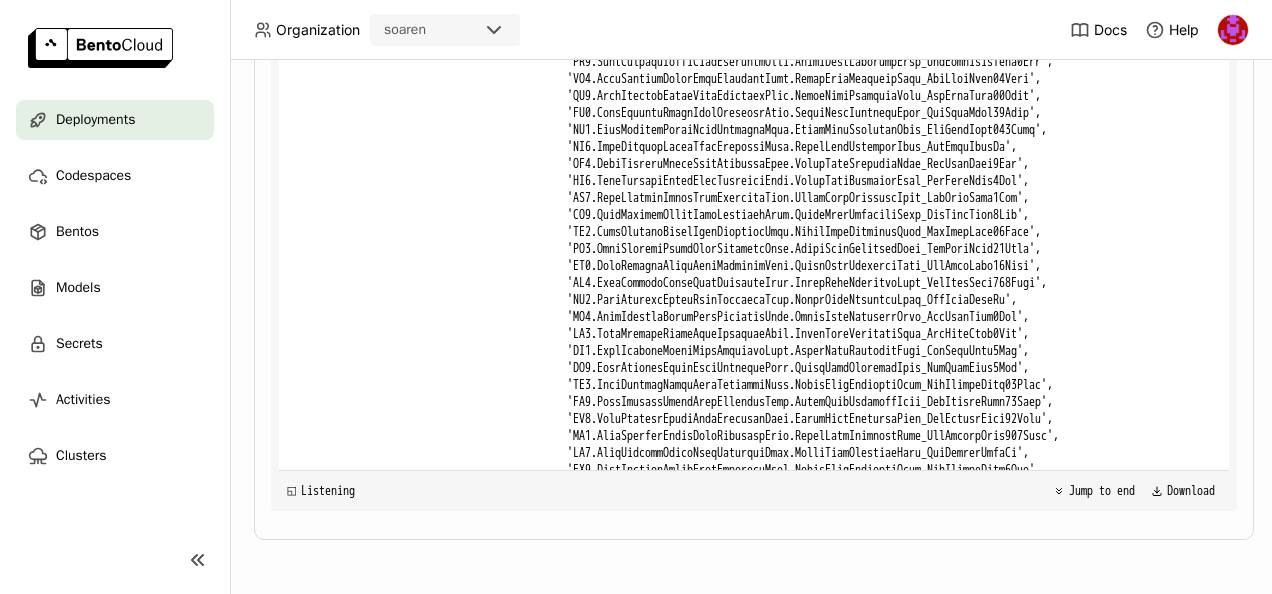drag, startPoint x: 799, startPoint y: 292, endPoint x: 689, endPoint y: 259, distance: 114.84337 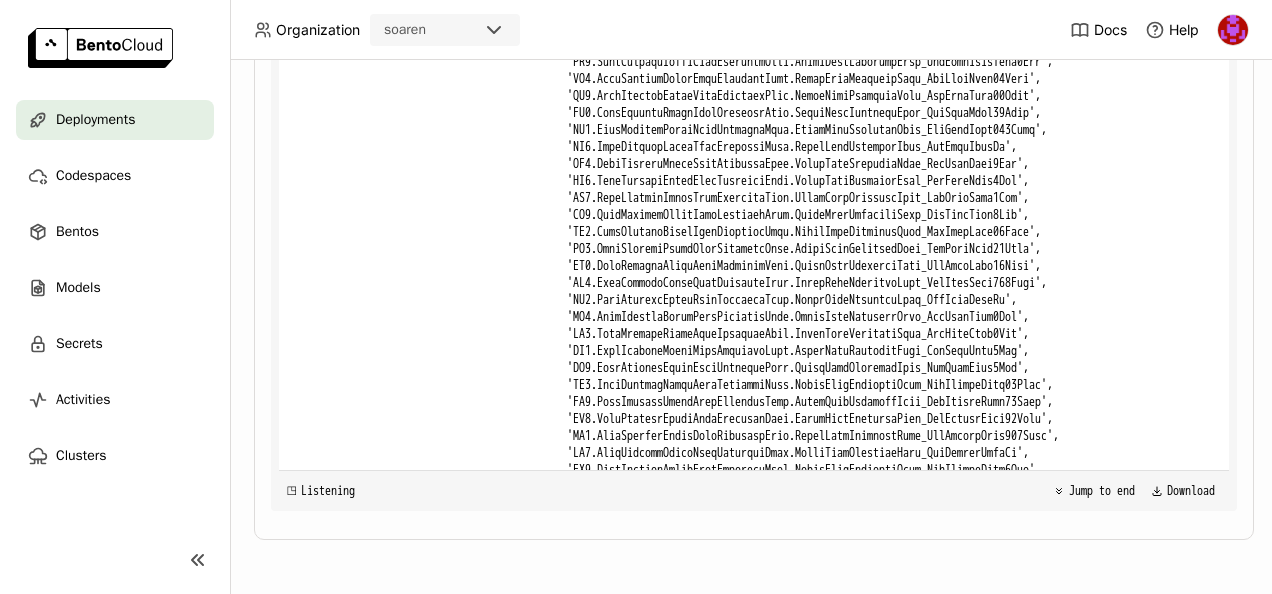 drag, startPoint x: 689, startPoint y: 259, endPoint x: 689, endPoint y: 317, distance: 58 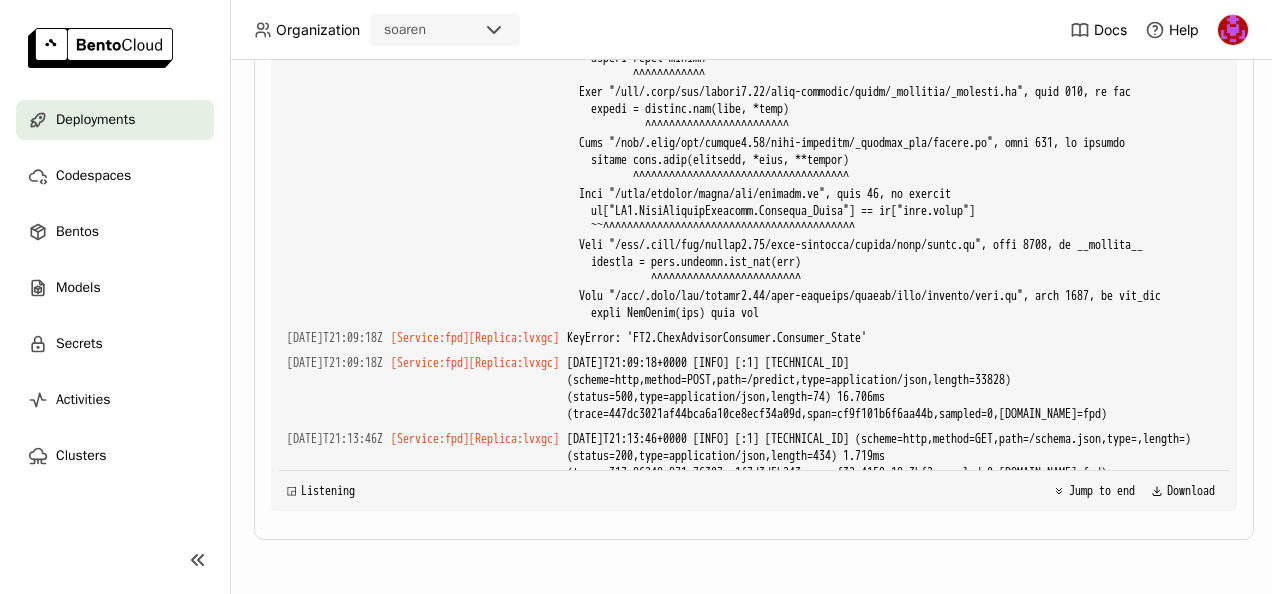 scroll, scrollTop: 21091, scrollLeft: 0, axis: vertical 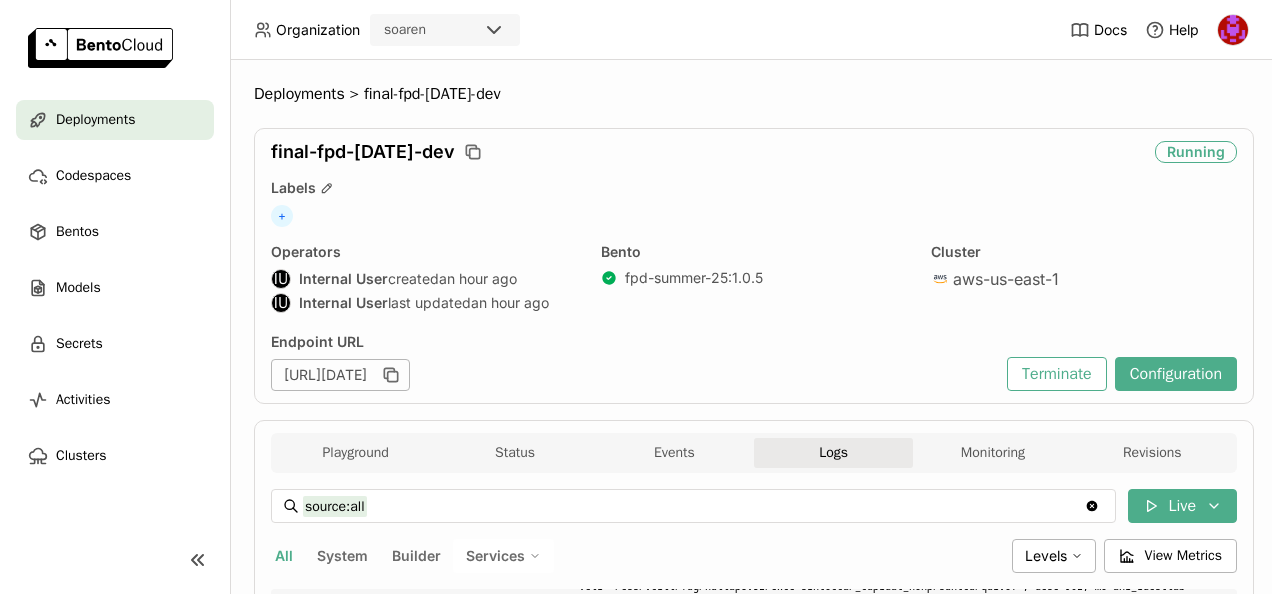 click on "Playground Status Events Logs Monitoring Revisions" at bounding box center (754, 455) 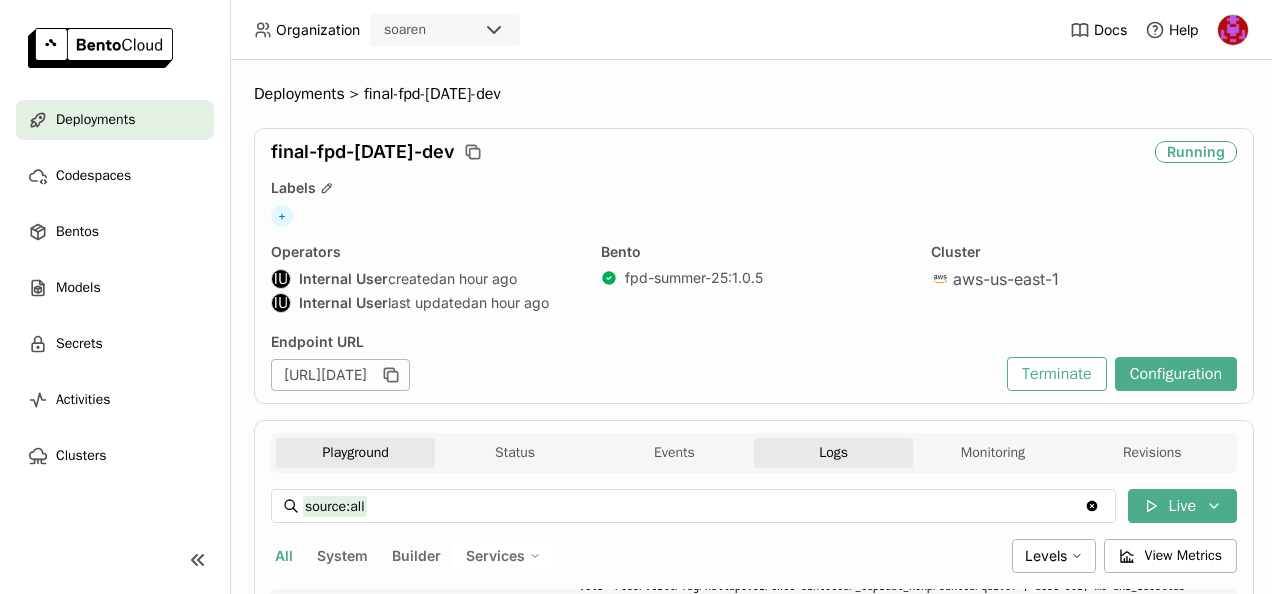 click on "Playground" at bounding box center (355, 453) 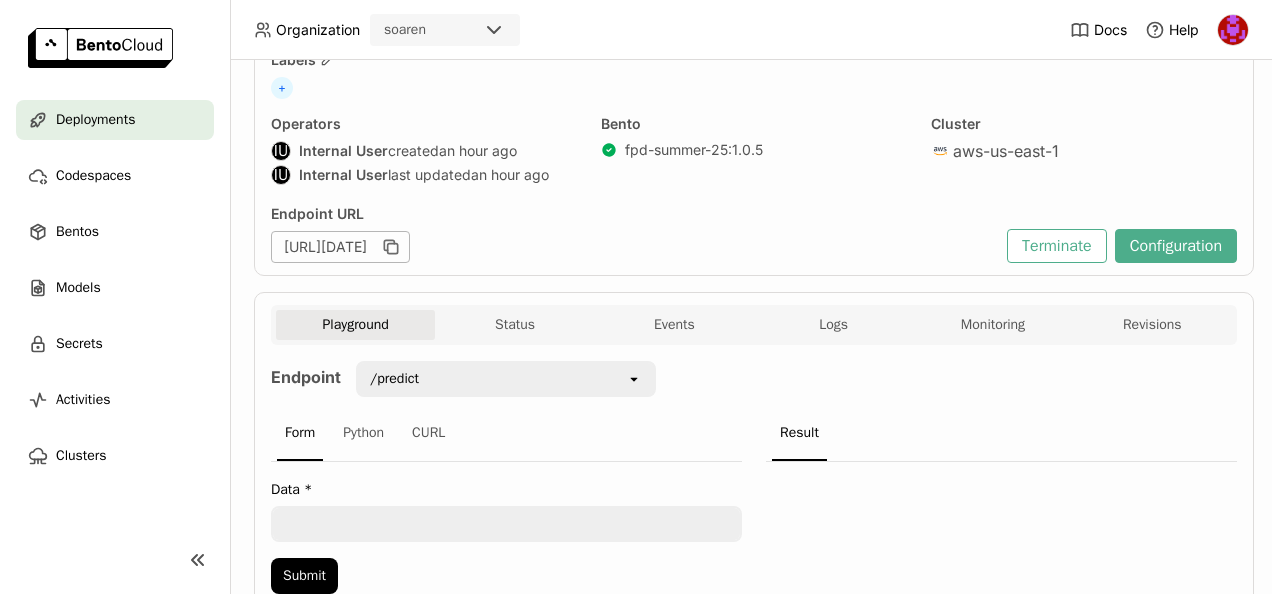 scroll, scrollTop: 236, scrollLeft: 0, axis: vertical 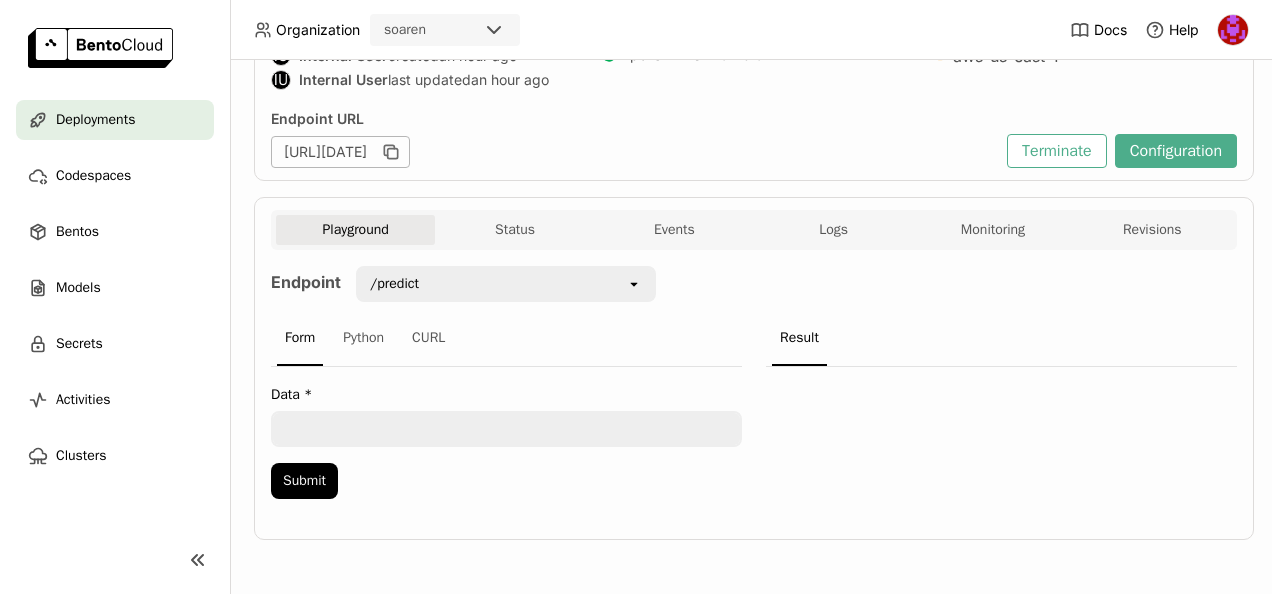 click on "Organization soaren Docs Help Deployments Codespaces Bentos Models Secrets Activities Clusters Deployments   >   final-fpd-jul25-dev final-fpd-jul25-dev Running Labels + Operators IU Internal User  created  an hour ago IU Internal User  last updated  an hour ago Bento fpd-summer-25 : 1.0.5 Cluster aws-us-east-1 Endpoint URL https://final-fpd-jul25-dev.soaren-aue1.bentoml.ai Terminate Configuration Playground Status Events Logs Monitoring Revisions Endpoint /predict open Form Python CURL Data *   Submit Result Status Service Name Instance Type Status Launch Time Replica ID Bento fpd cpu.c7i.1 Running an hour ago final-fpd-jul25-dev-685955bbd5-lvxgc fpd-summer-25:1.0.5 Events Time (UTC) Status Bento 2025-07-18 20:44:28 Running fpd-summer-25:1.0.5 2025-07-18 20:44:08 Deploying fpd-summer-25:1.0.5 2025-07-18 20:44:04 Scaling up fpd-summer-25:1.0.5 2025-07-18 20:42:38 Image Building fpd-summer-25:1.0.5 2025-07-18 20:42:36 Deploying fpd-summer-25:1.0.5 Total :  5 Prev 1 open of 1 Next source:all   source:all [" at bounding box center [636, 297] 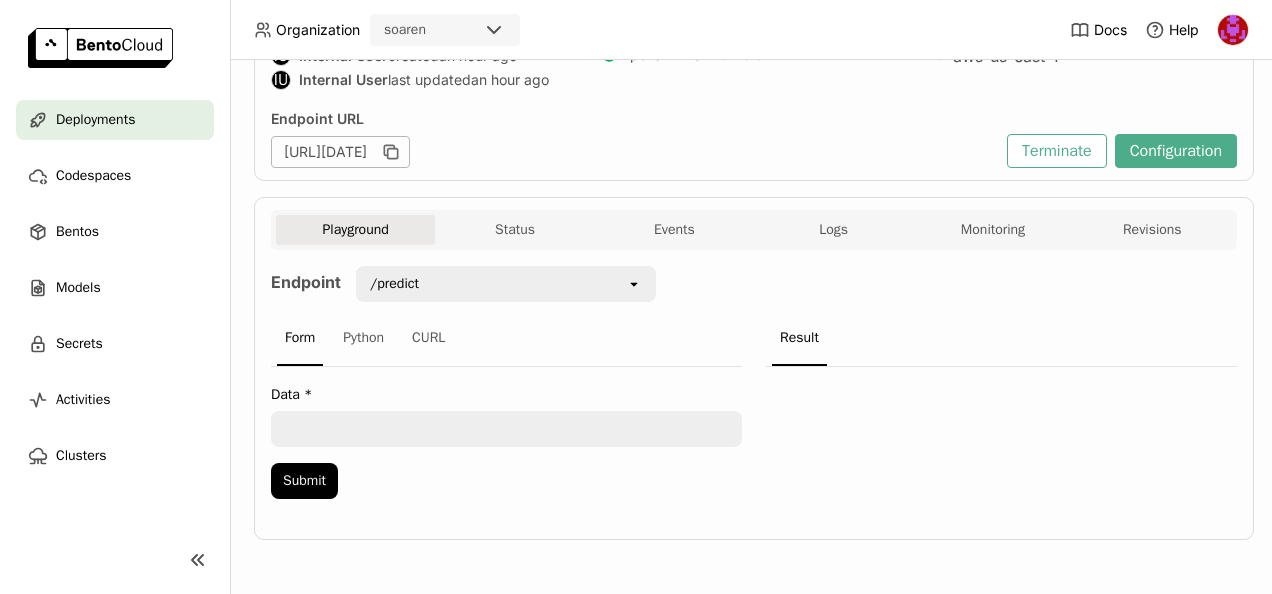 click on "Endpoint URL https://final-fpd-jul25-dev.soaren-aue1.bentoml.ai" at bounding box center [634, 139] 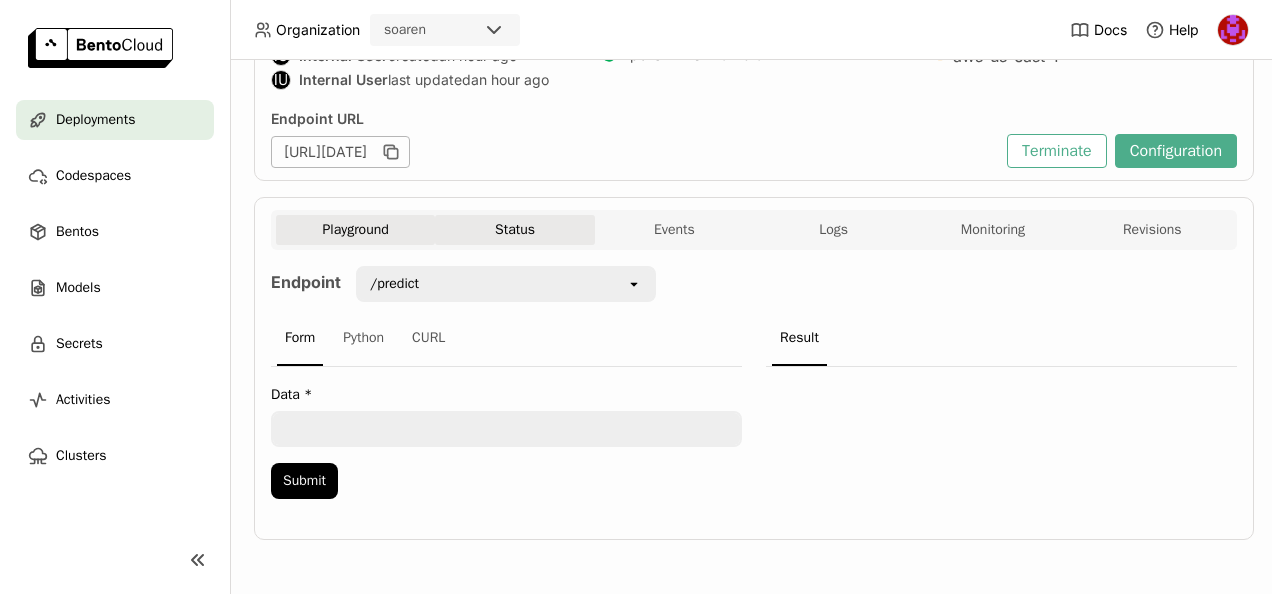 click on "Status" at bounding box center [514, 230] 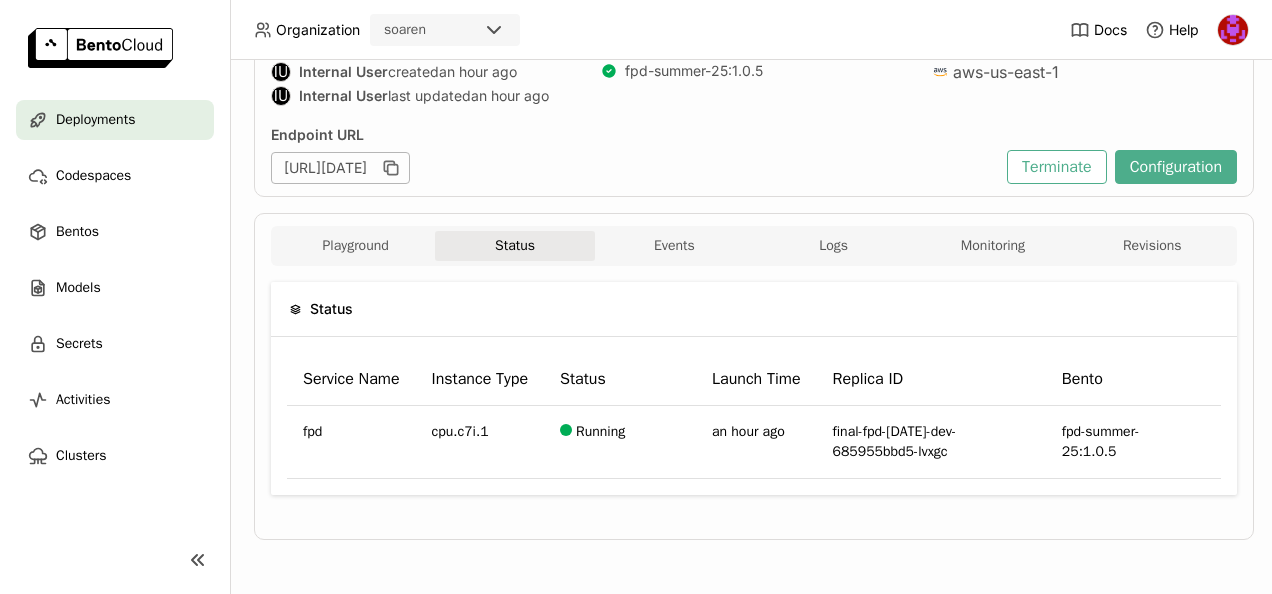 scroll, scrollTop: 219, scrollLeft: 0, axis: vertical 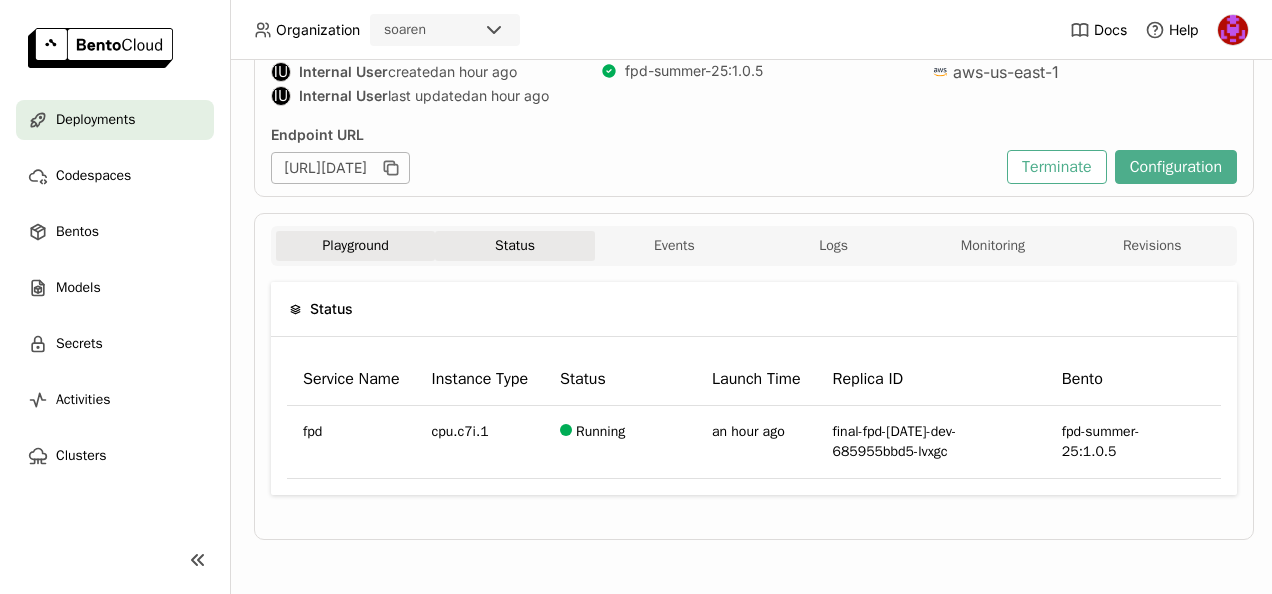 click on "Playground" at bounding box center (355, 246) 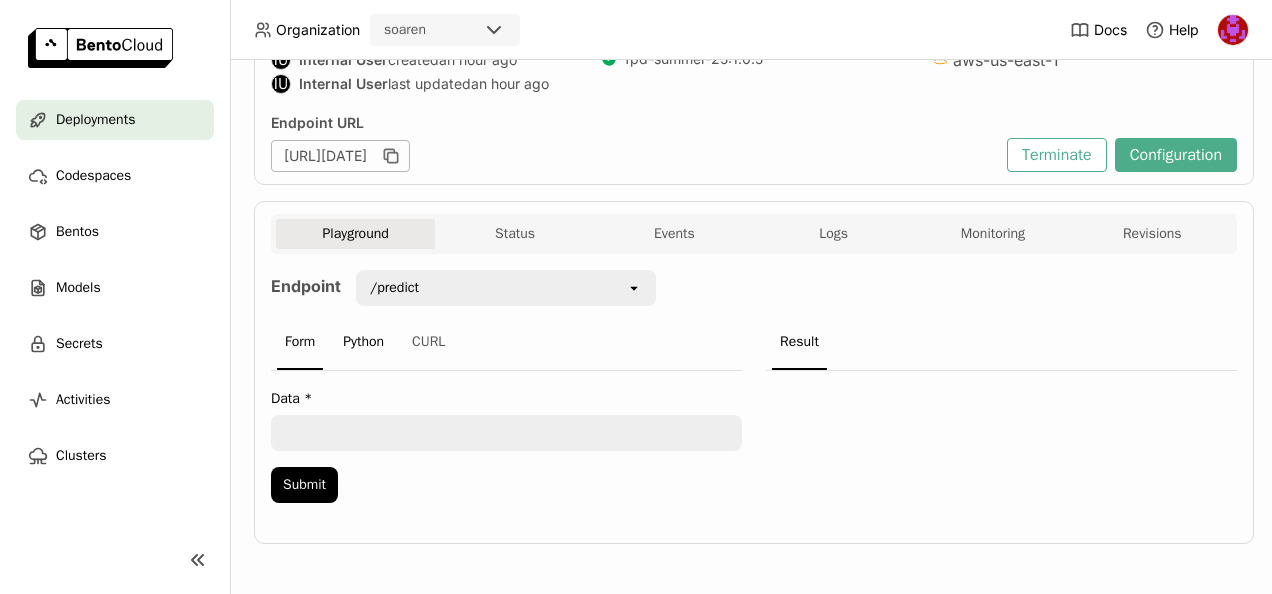 click on "Python" at bounding box center [363, 343] 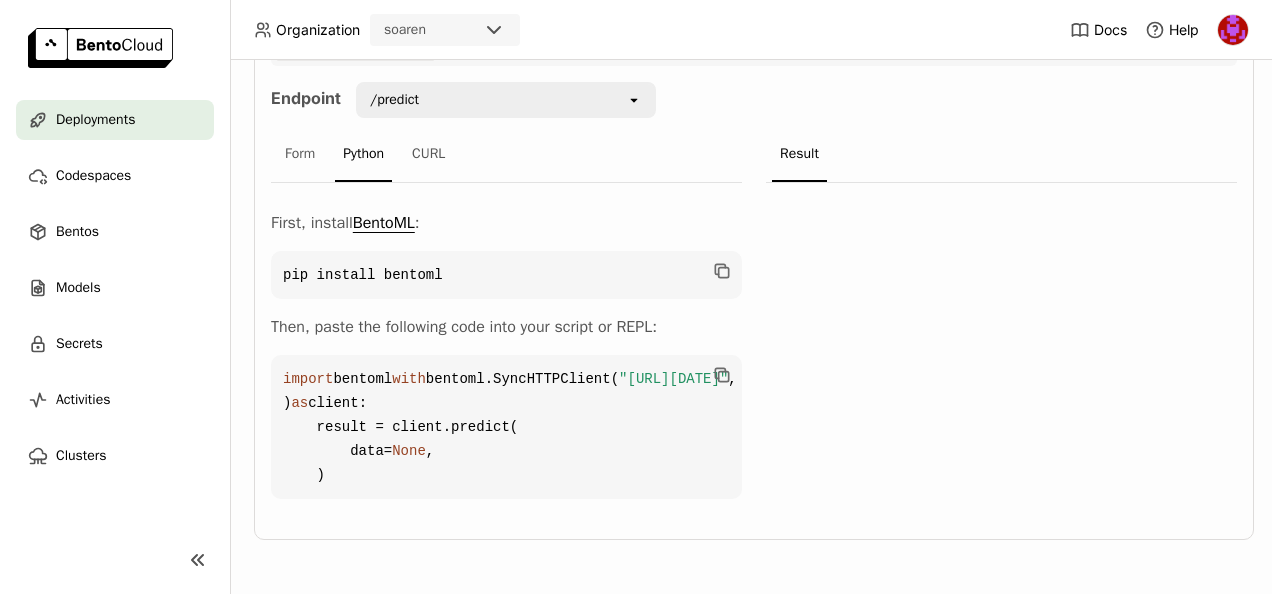 scroll, scrollTop: 507, scrollLeft: 0, axis: vertical 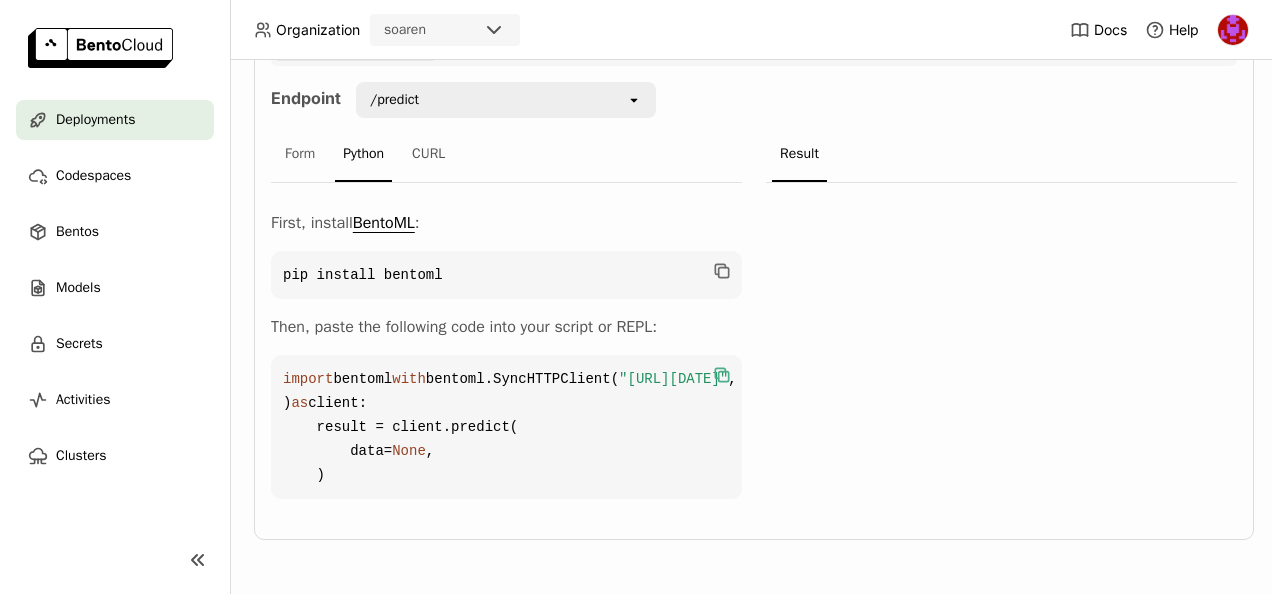 click 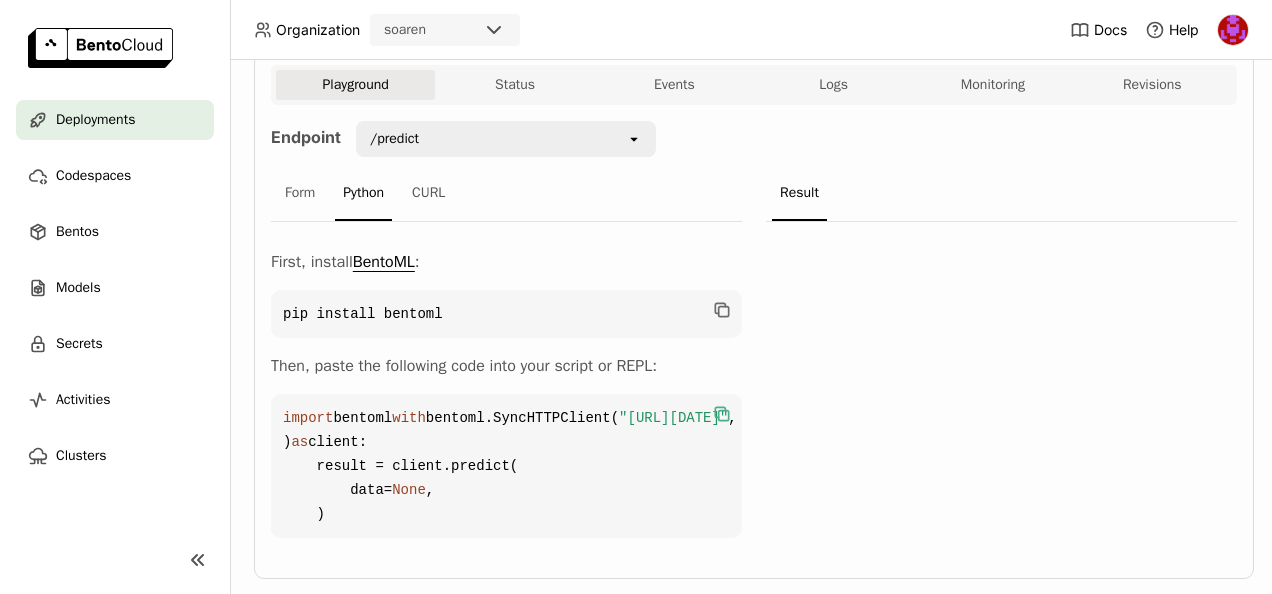 scroll, scrollTop: 507, scrollLeft: 0, axis: vertical 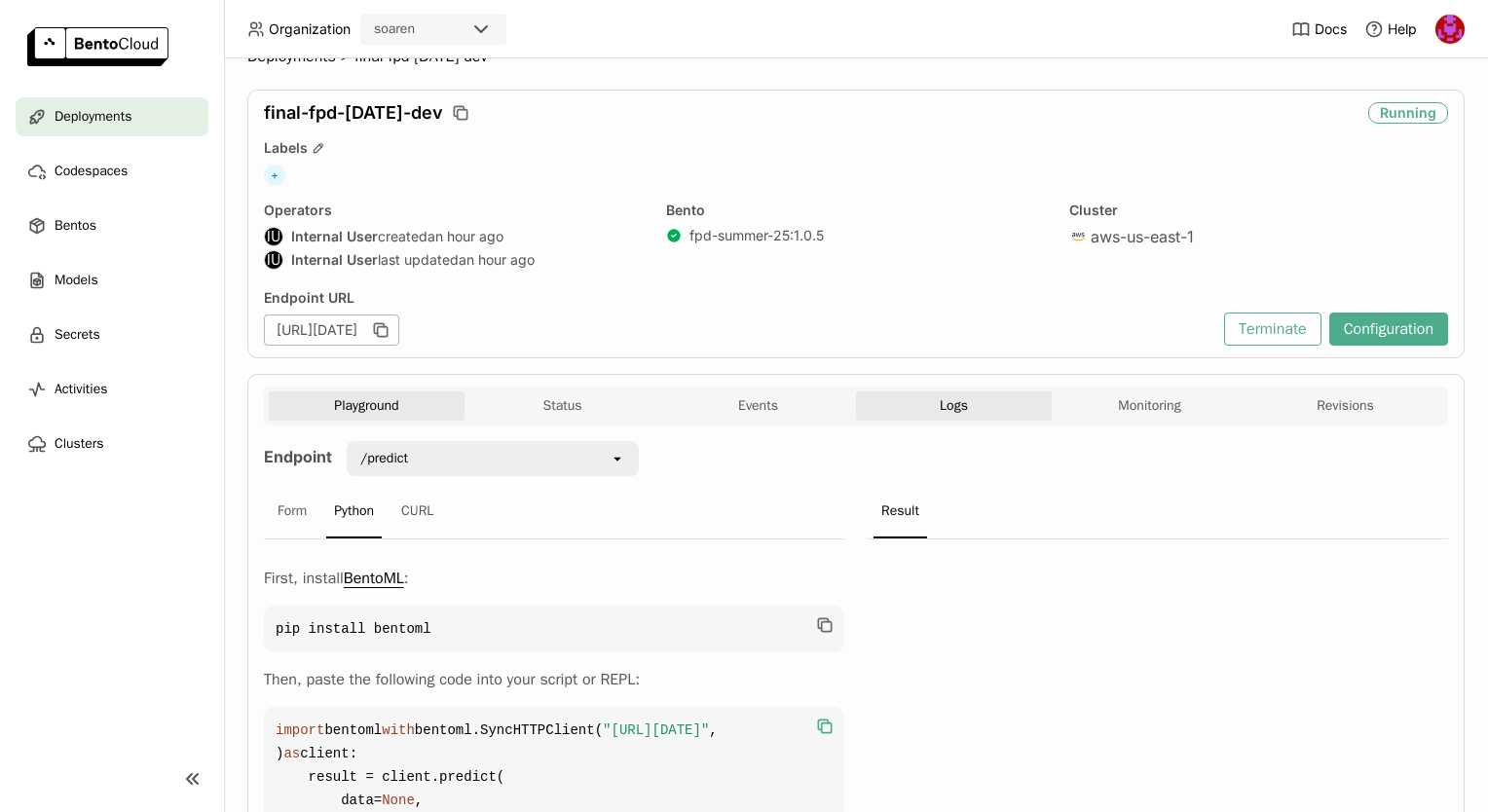 click on "Logs" at bounding box center (953, 406) 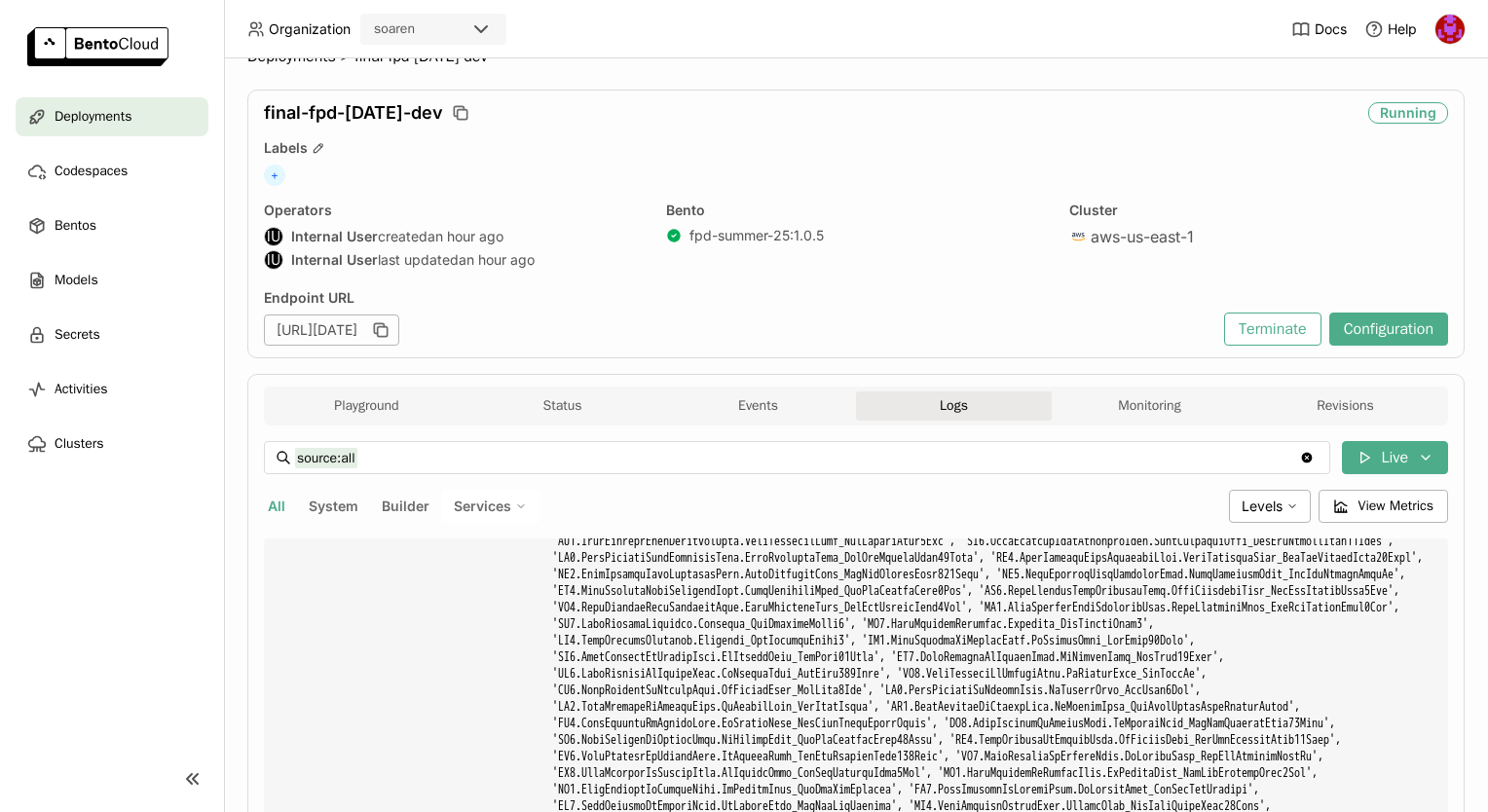 scroll, scrollTop: 21765, scrollLeft: 0, axis: vertical 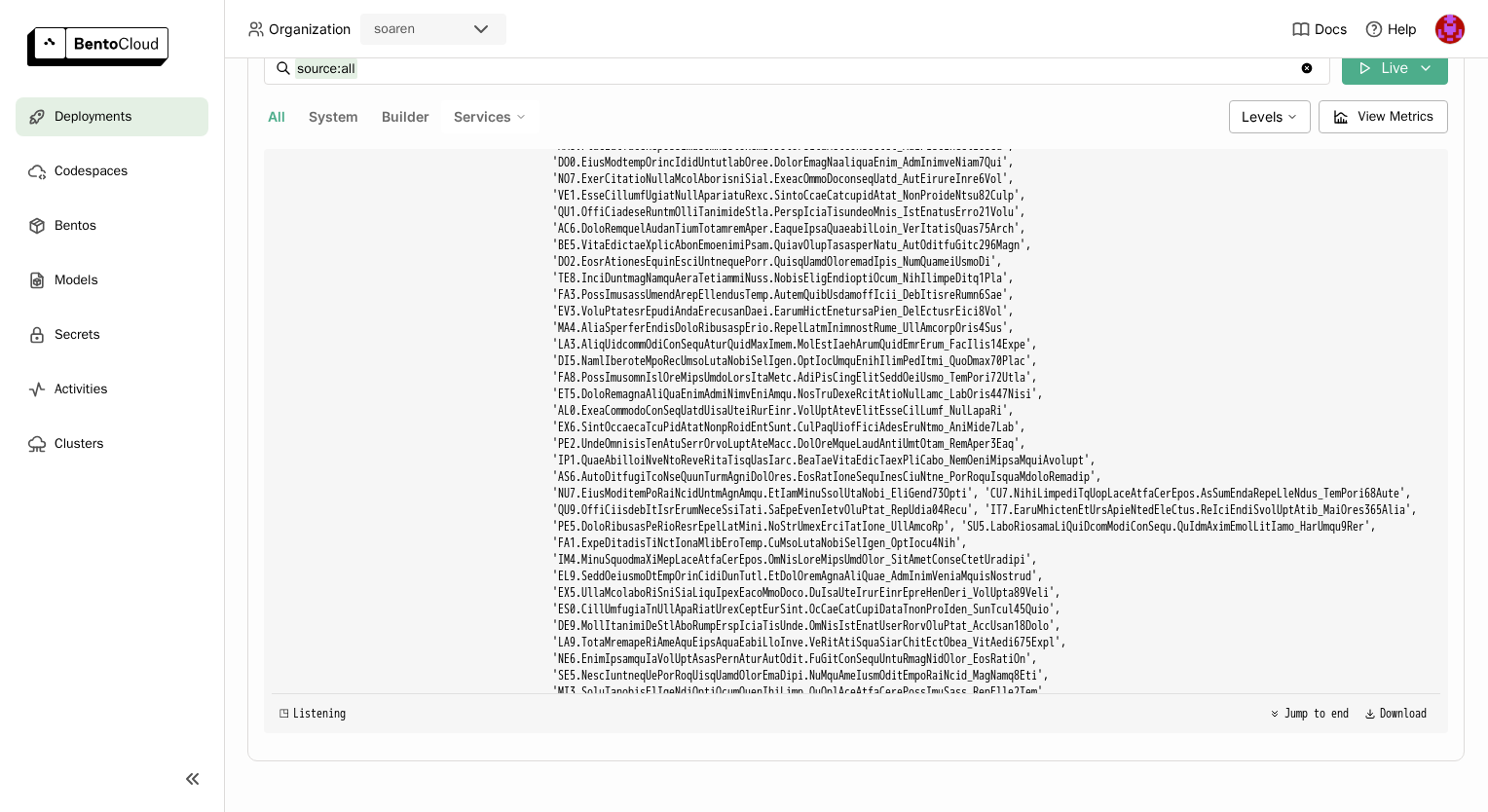 click at bounding box center [992, -284] 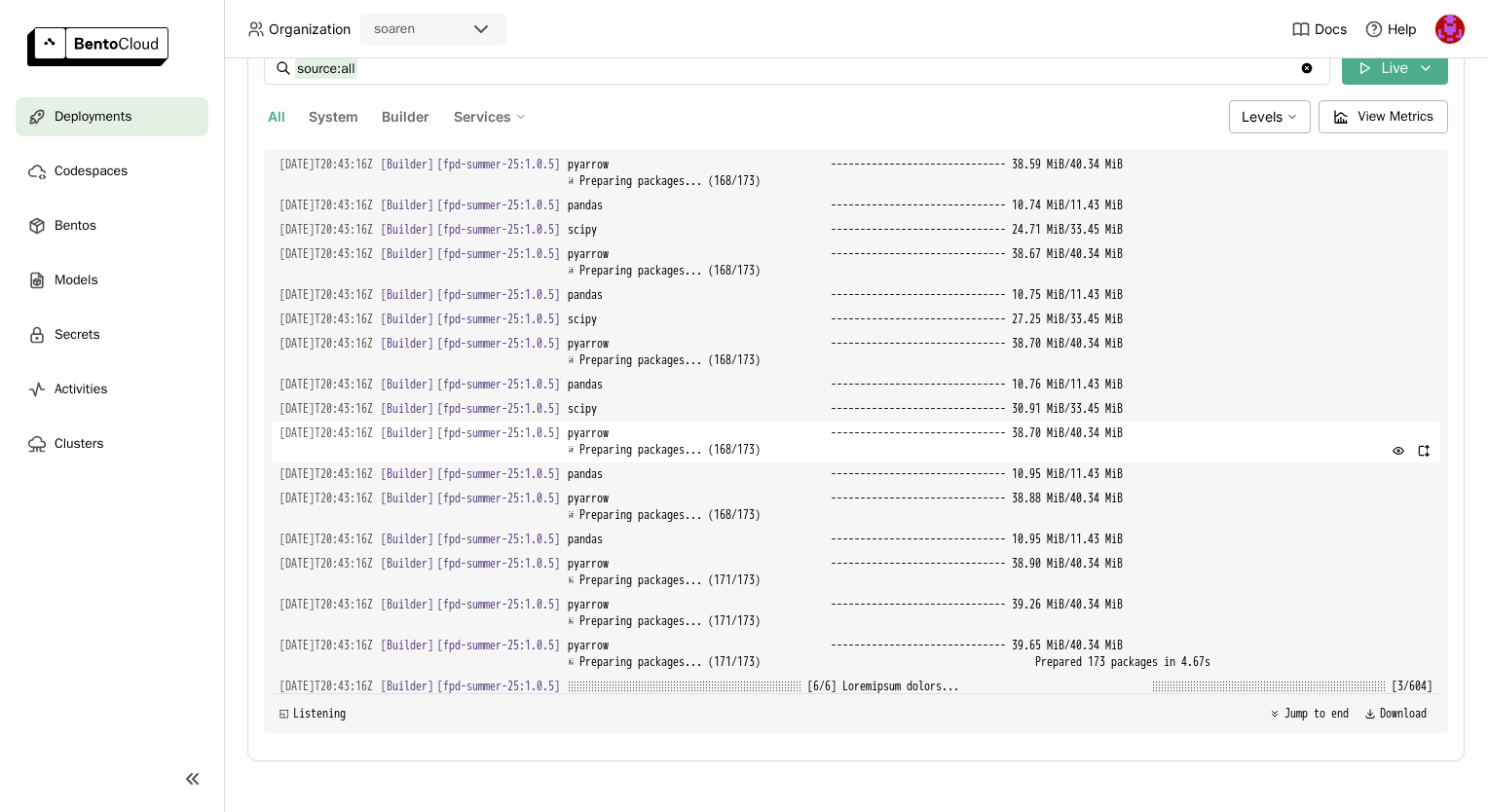 scroll, scrollTop: 0, scrollLeft: 0, axis: both 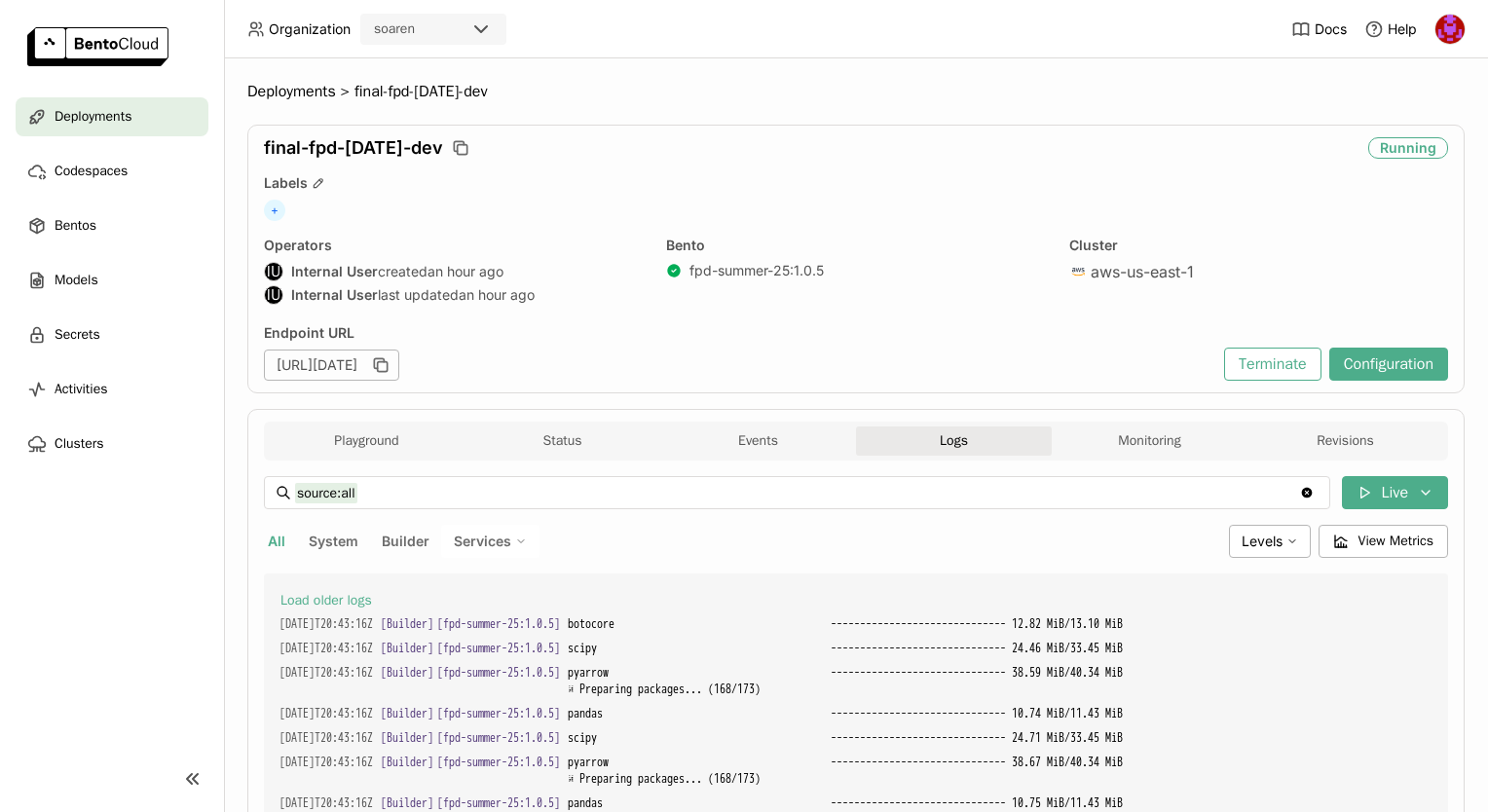 click on "Deployments" at bounding box center (93, 117) 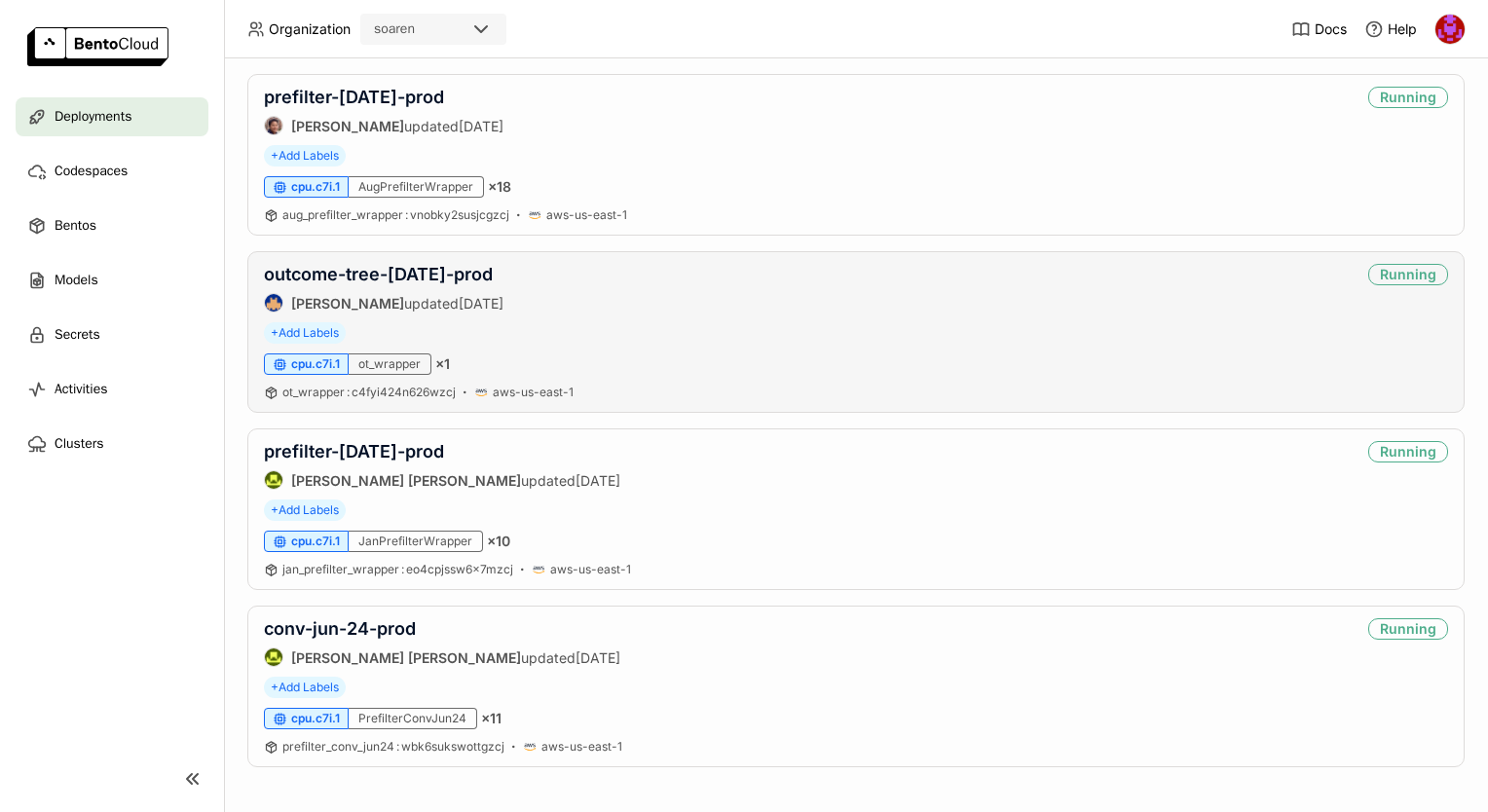 scroll, scrollTop: 0, scrollLeft: 0, axis: both 